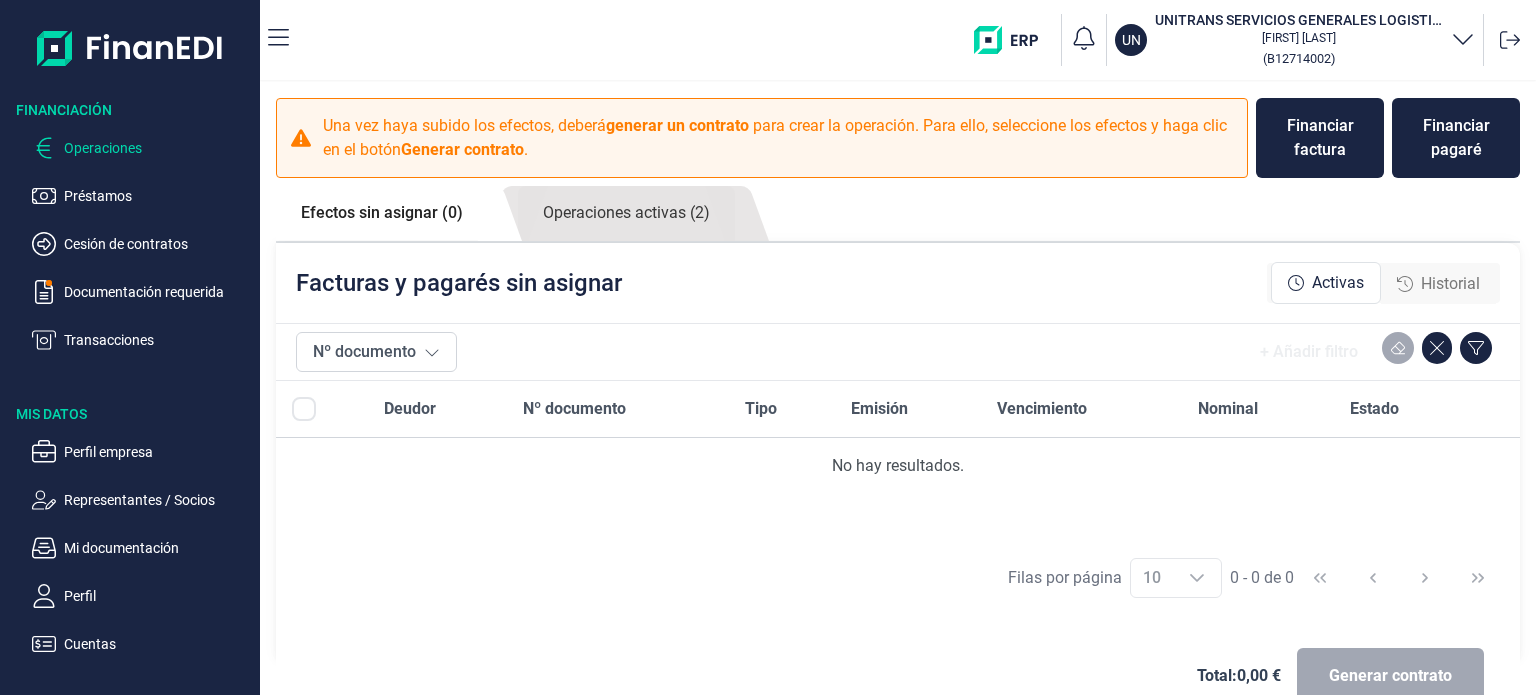 scroll, scrollTop: 0, scrollLeft: 0, axis: both 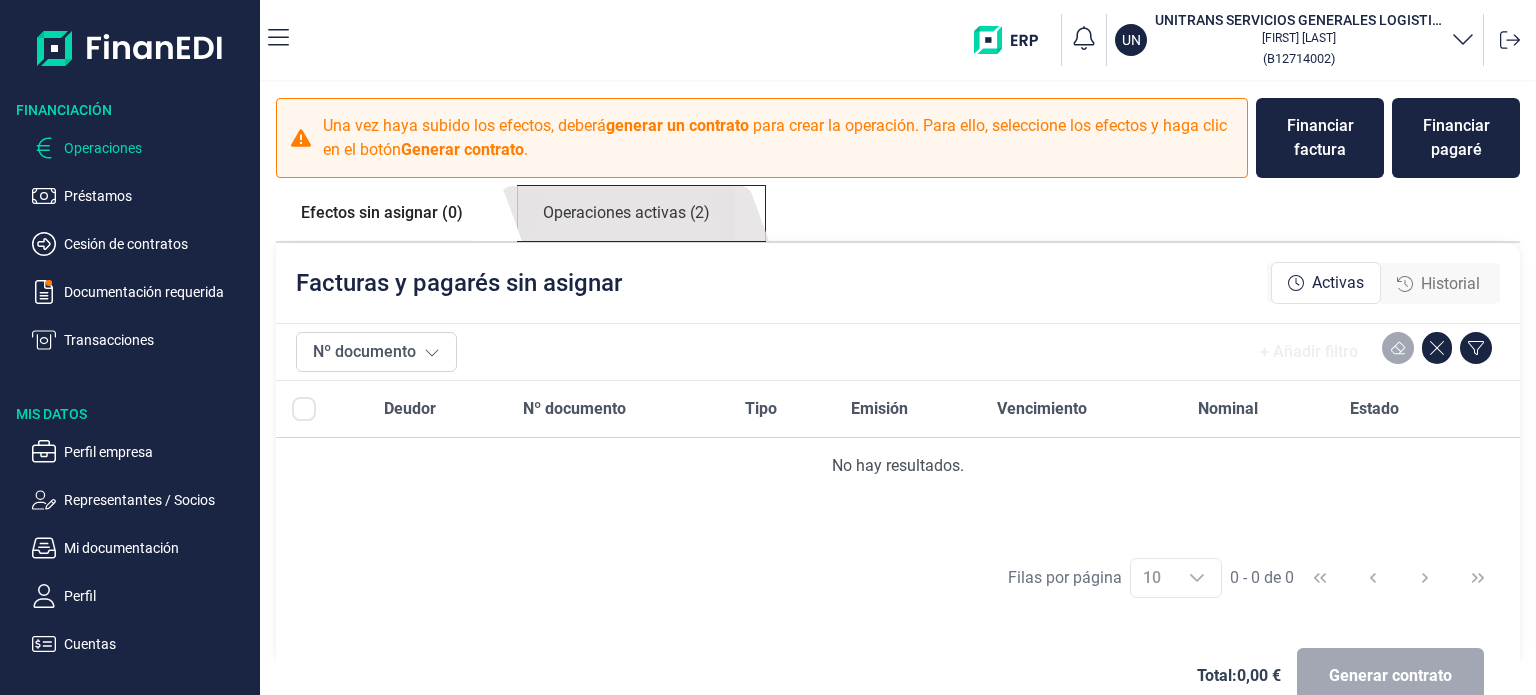 click on "Operaciones activas (2)" at bounding box center (382, 213) 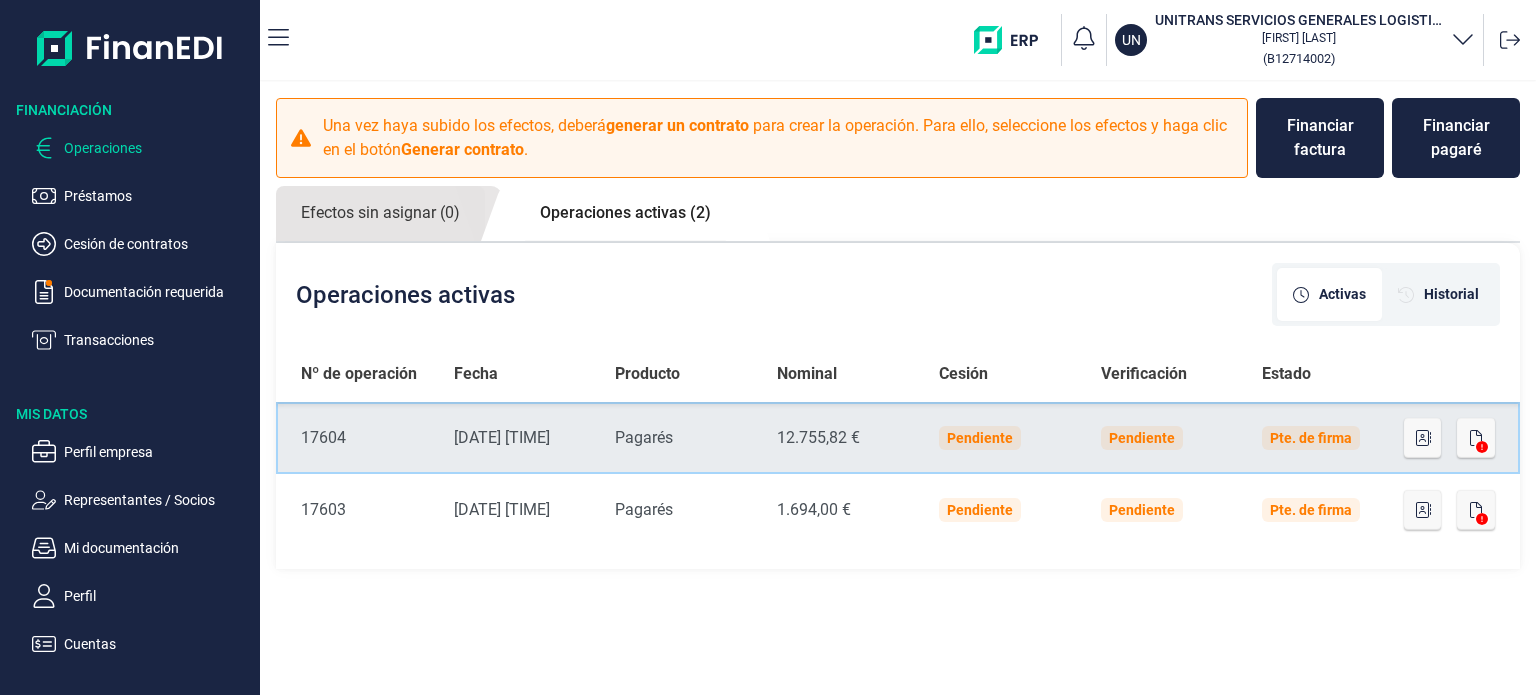 click on "07/07/2025 13:34" at bounding box center [519, 438] 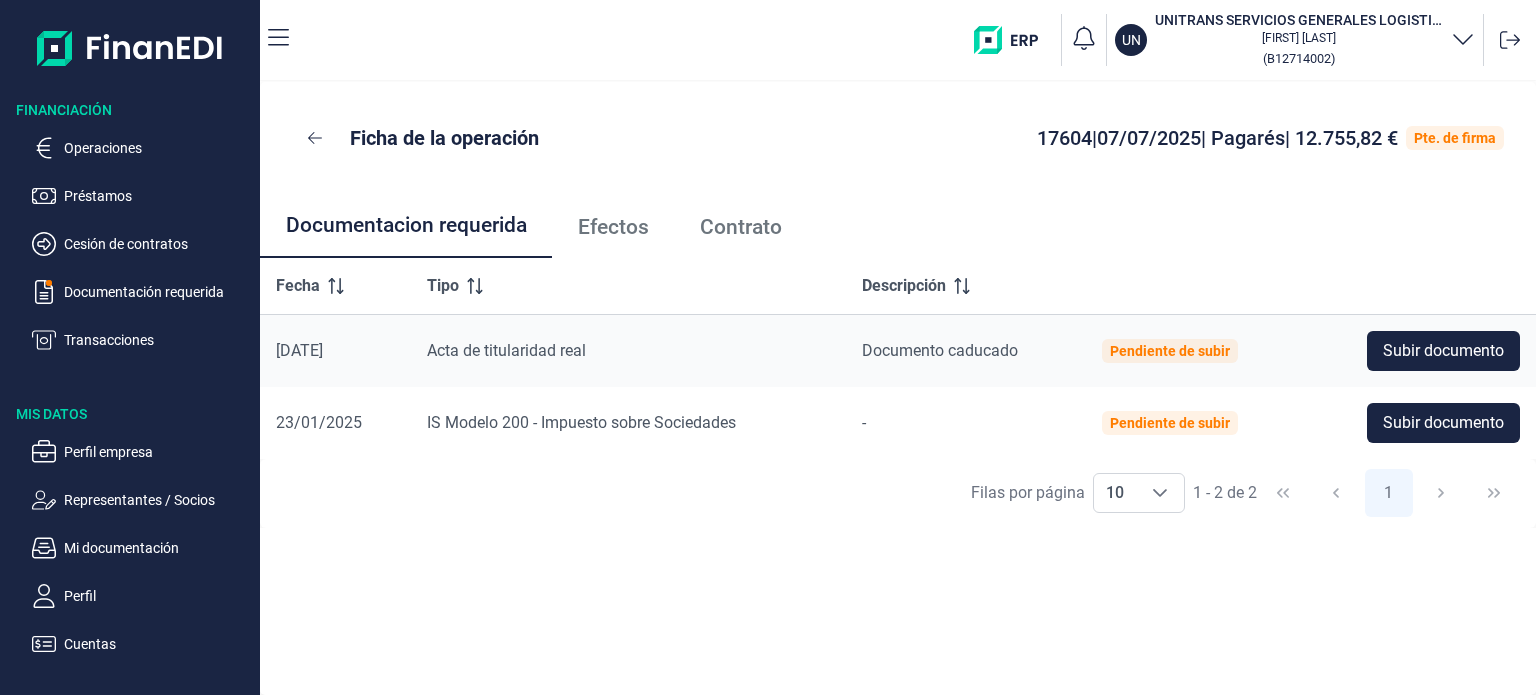 click on "Efectos" at bounding box center (613, 227) 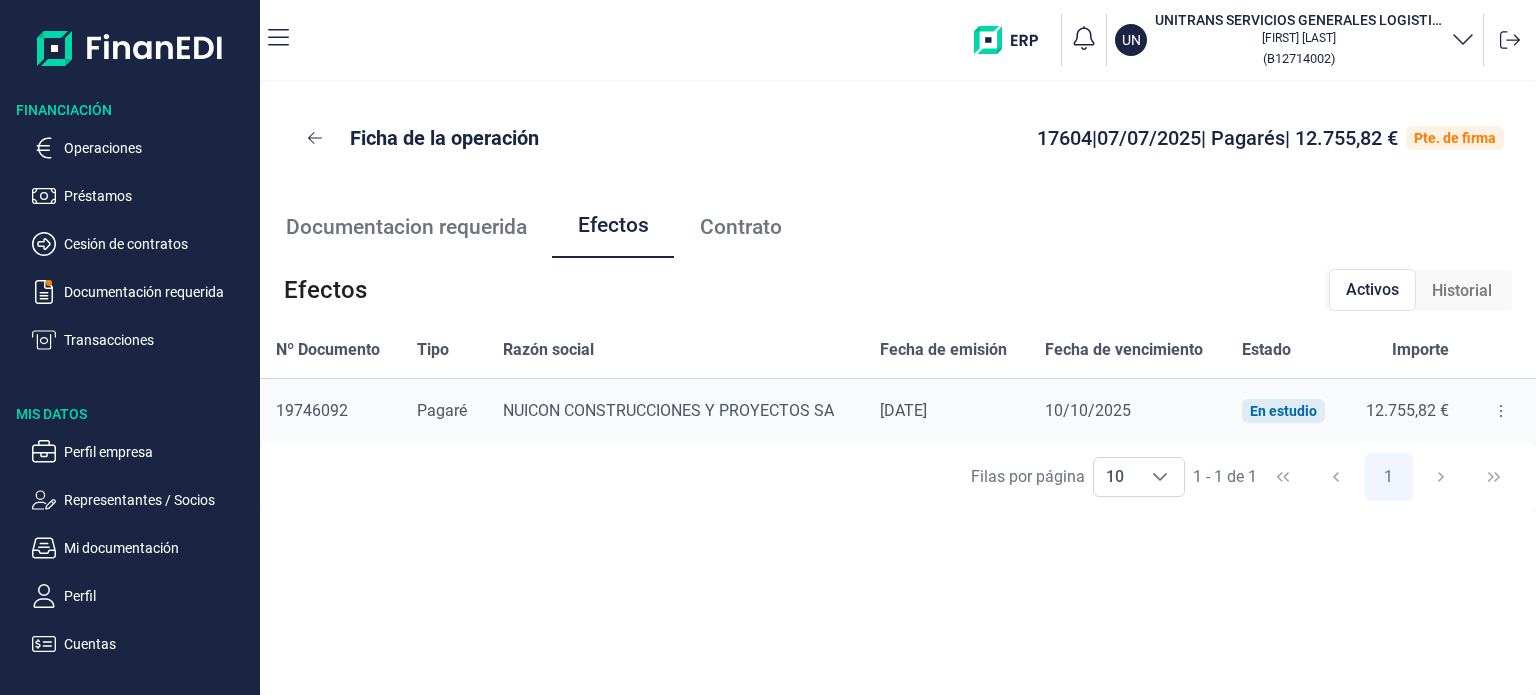 click on "Contrato" at bounding box center [741, 227] 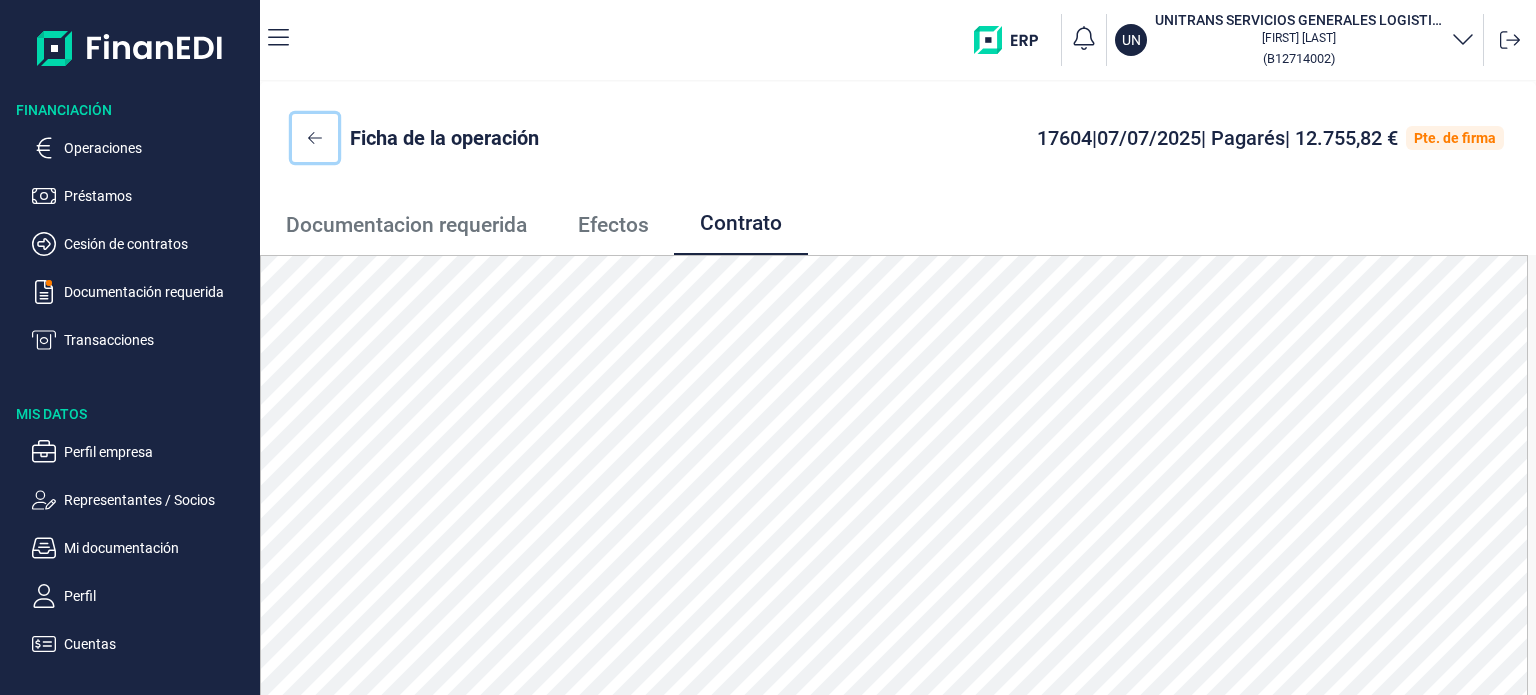click at bounding box center [315, 138] 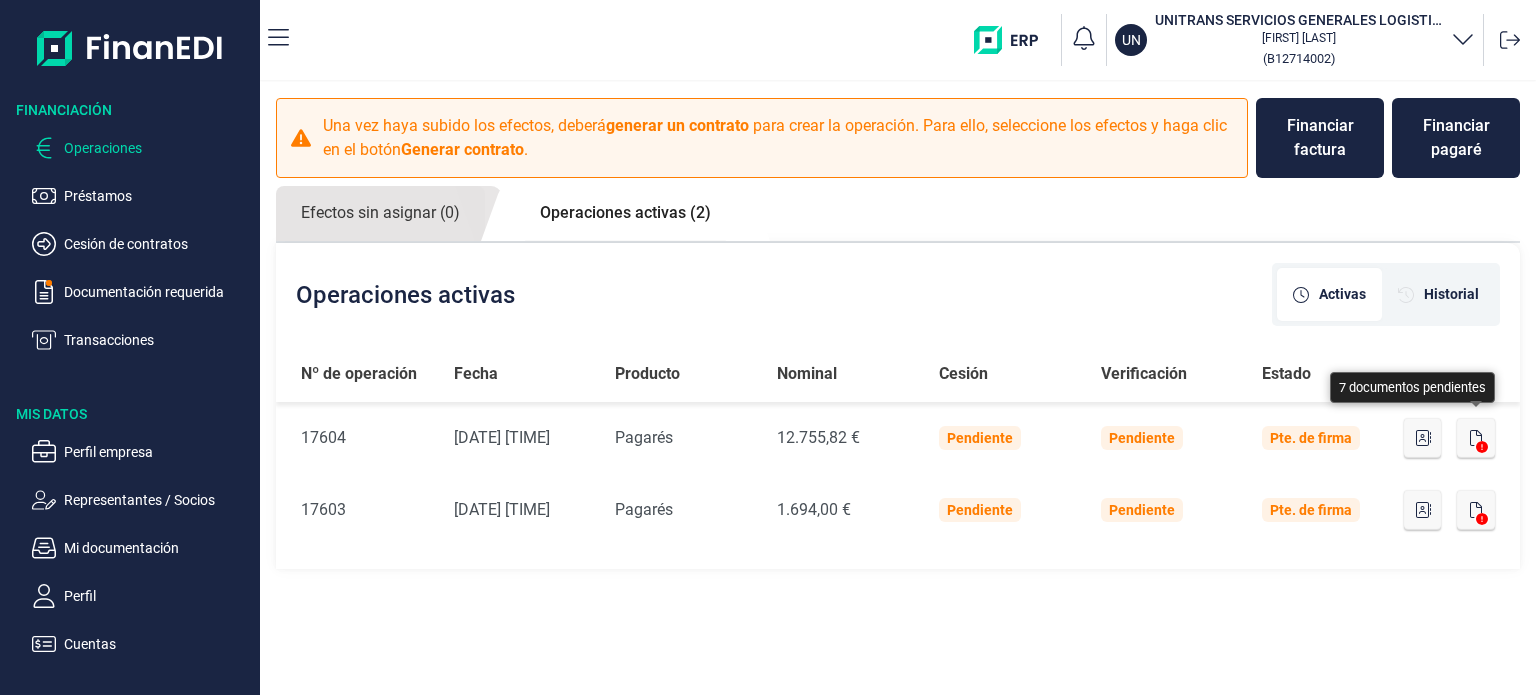 drag, startPoint x: 1470, startPoint y: 435, endPoint x: 1443, endPoint y: 583, distance: 150.44267 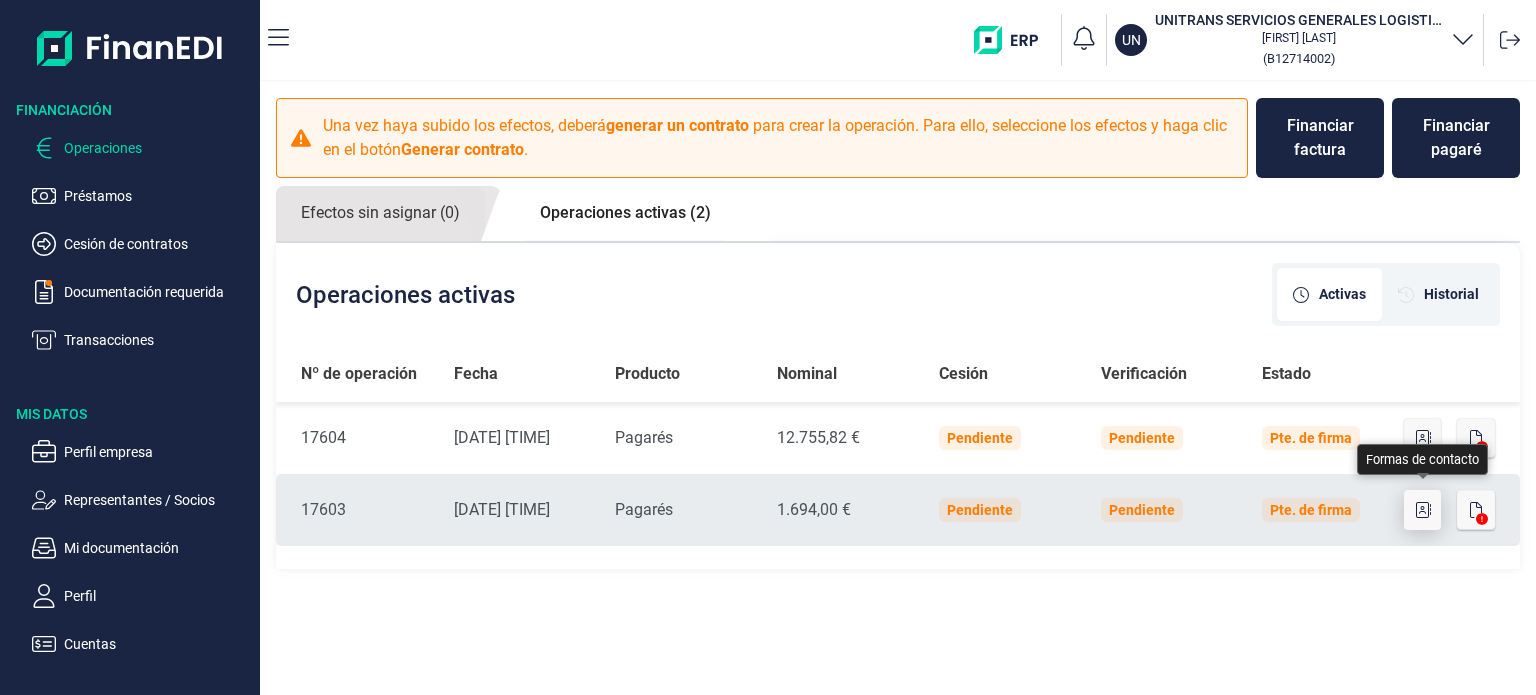 click at bounding box center [1423, 510] 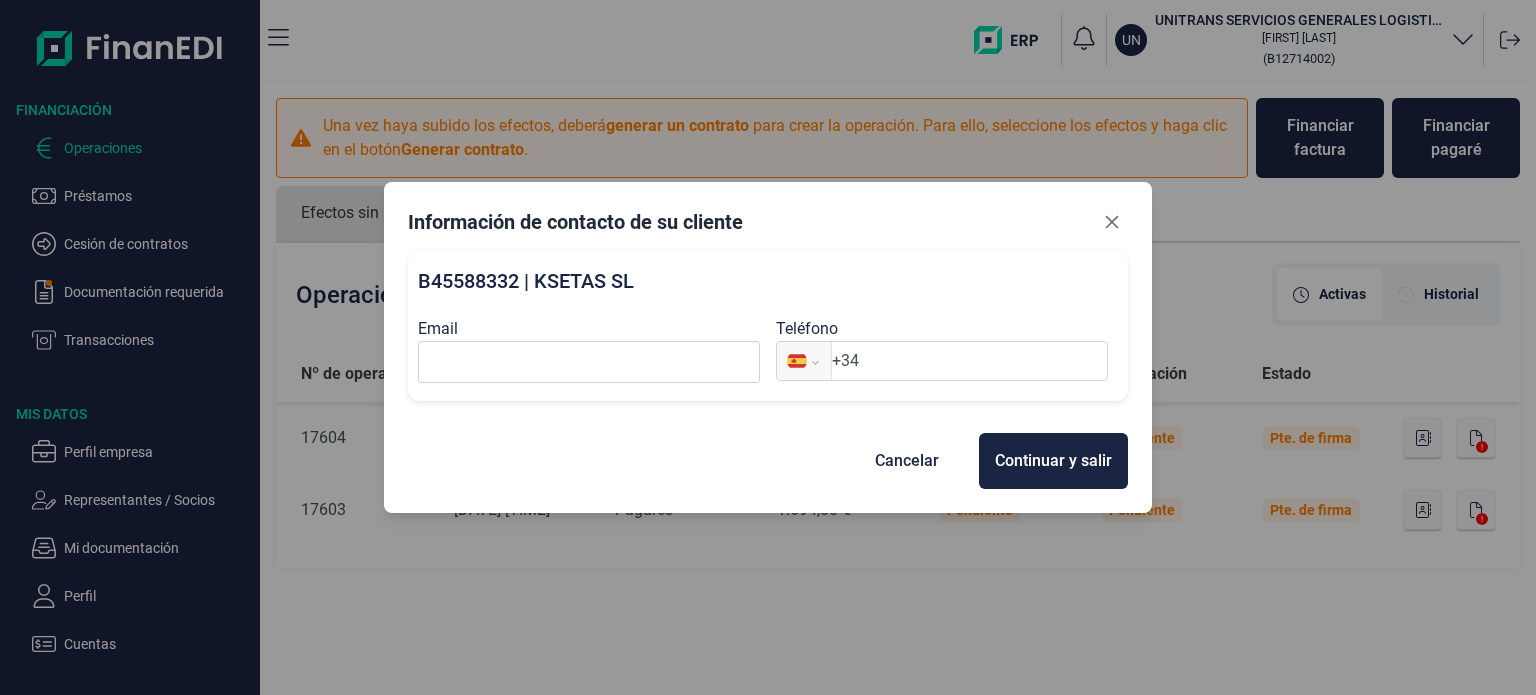 click at bounding box center [1112, 222] 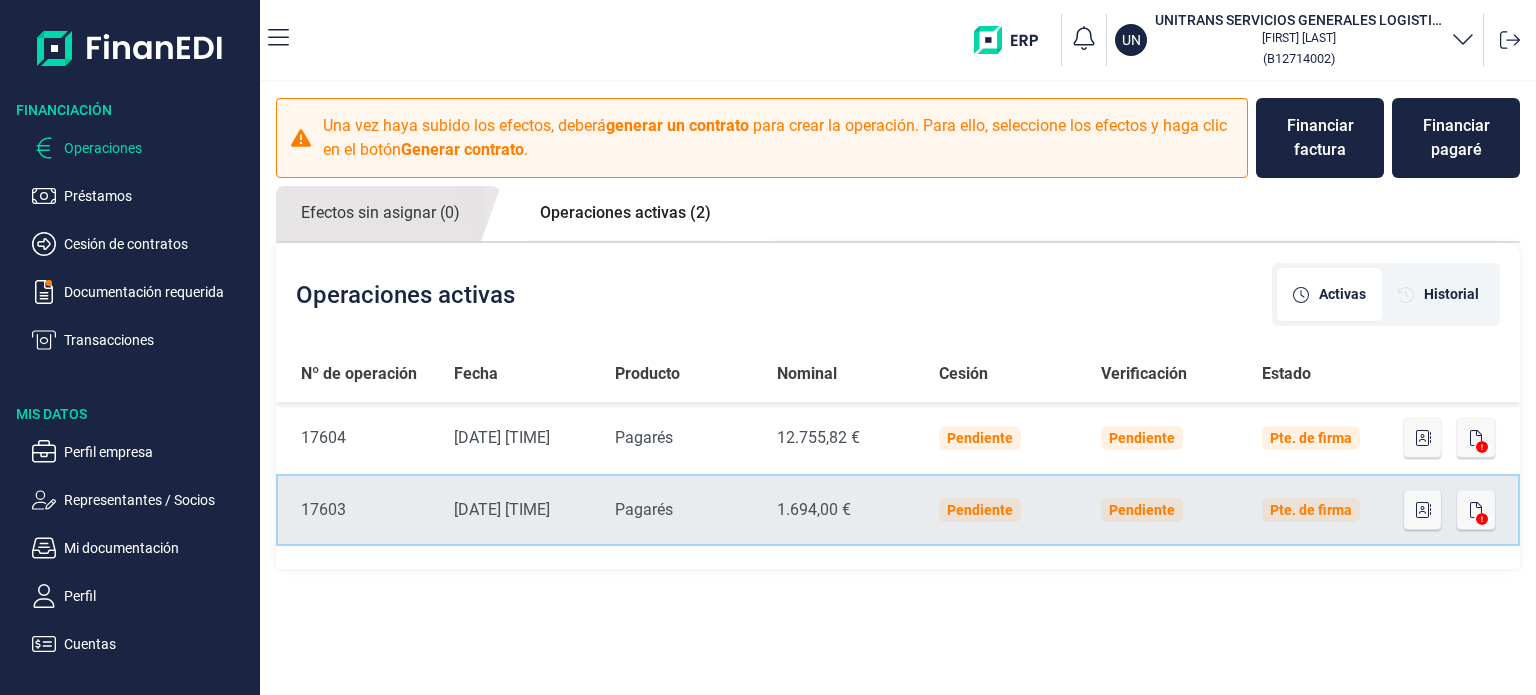 click on "07/07/2025 13:27" at bounding box center [519, 510] 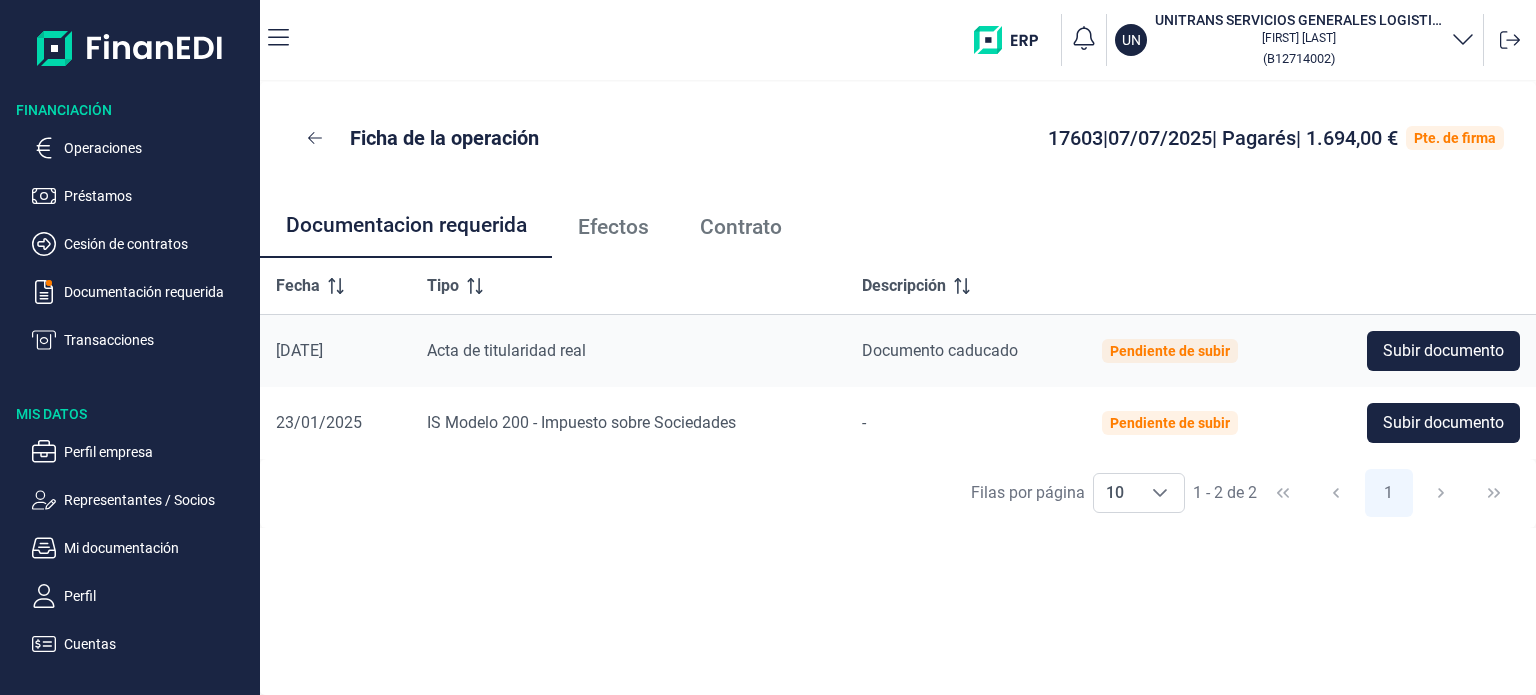 click on "Efectos" at bounding box center [613, 227] 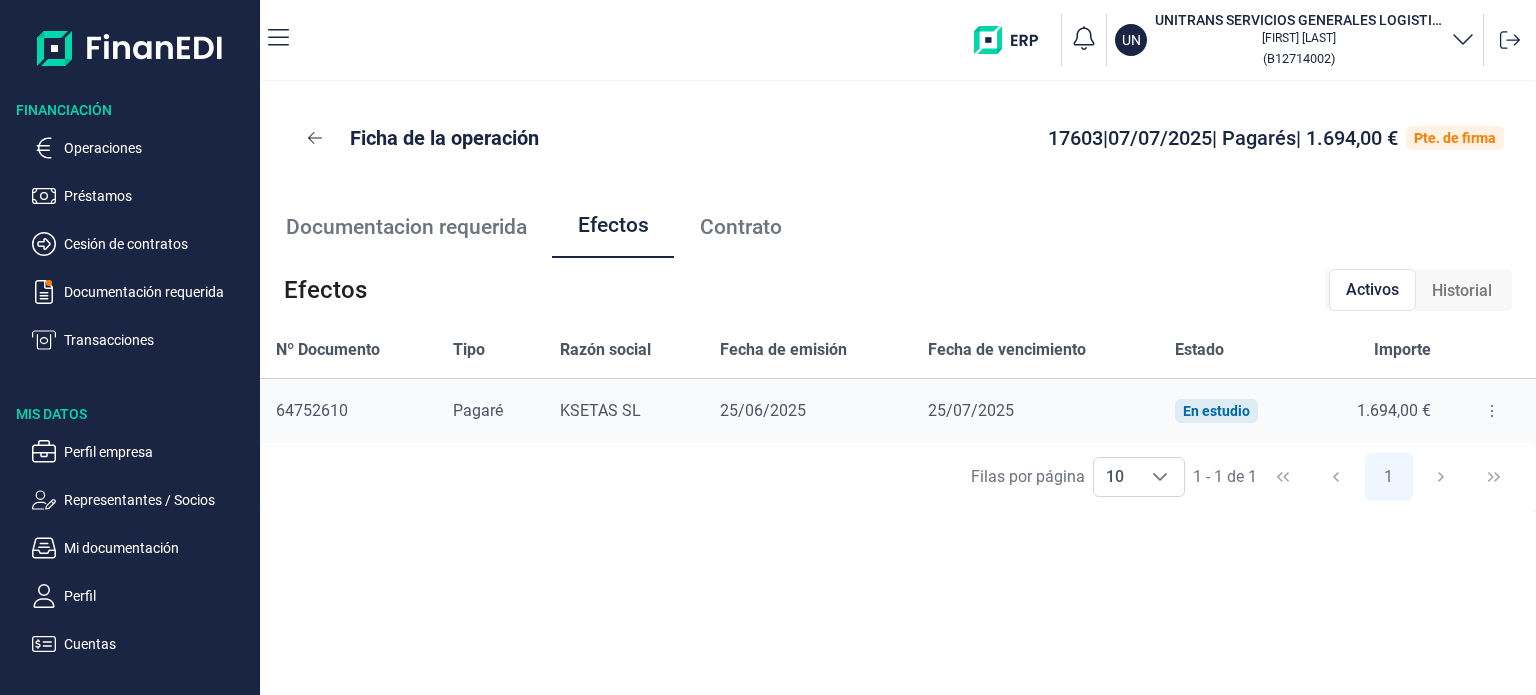 click at bounding box center [1492, 411] 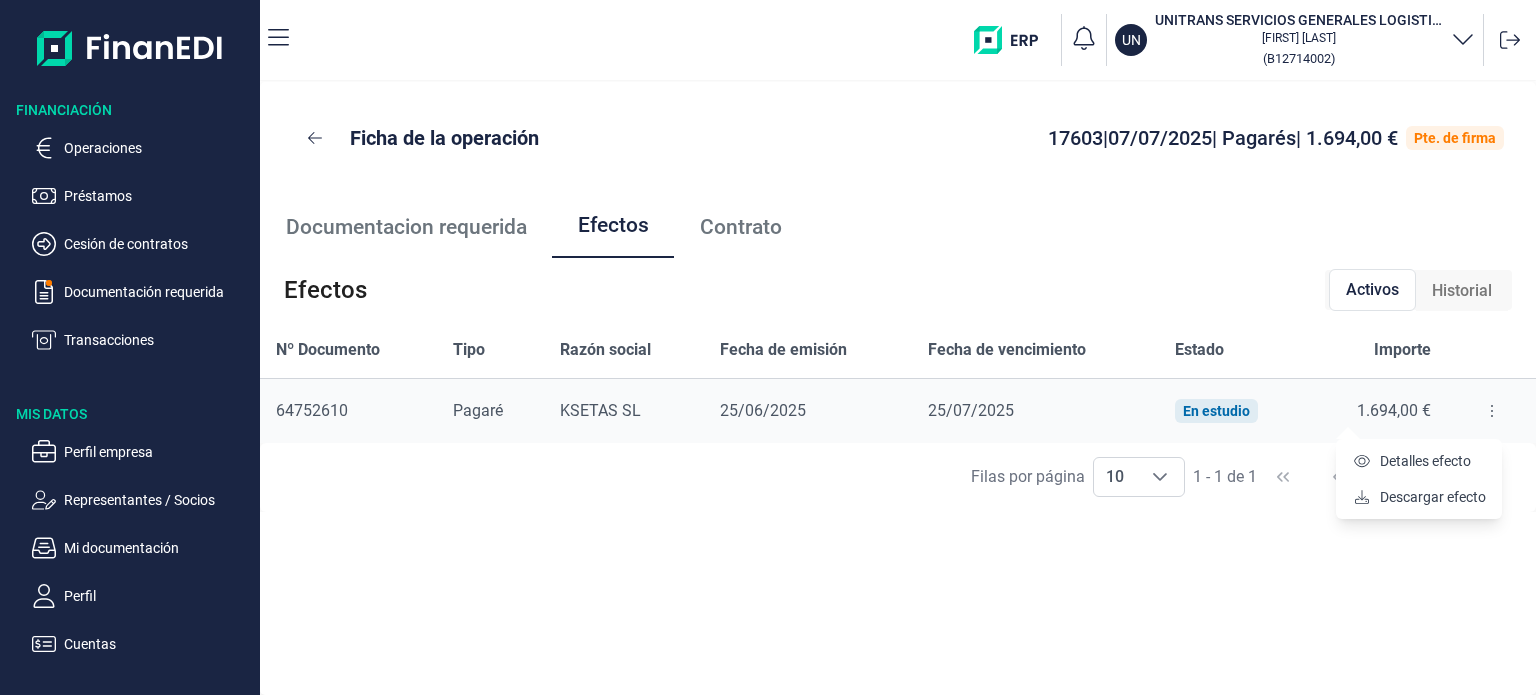 click at bounding box center [1492, 411] 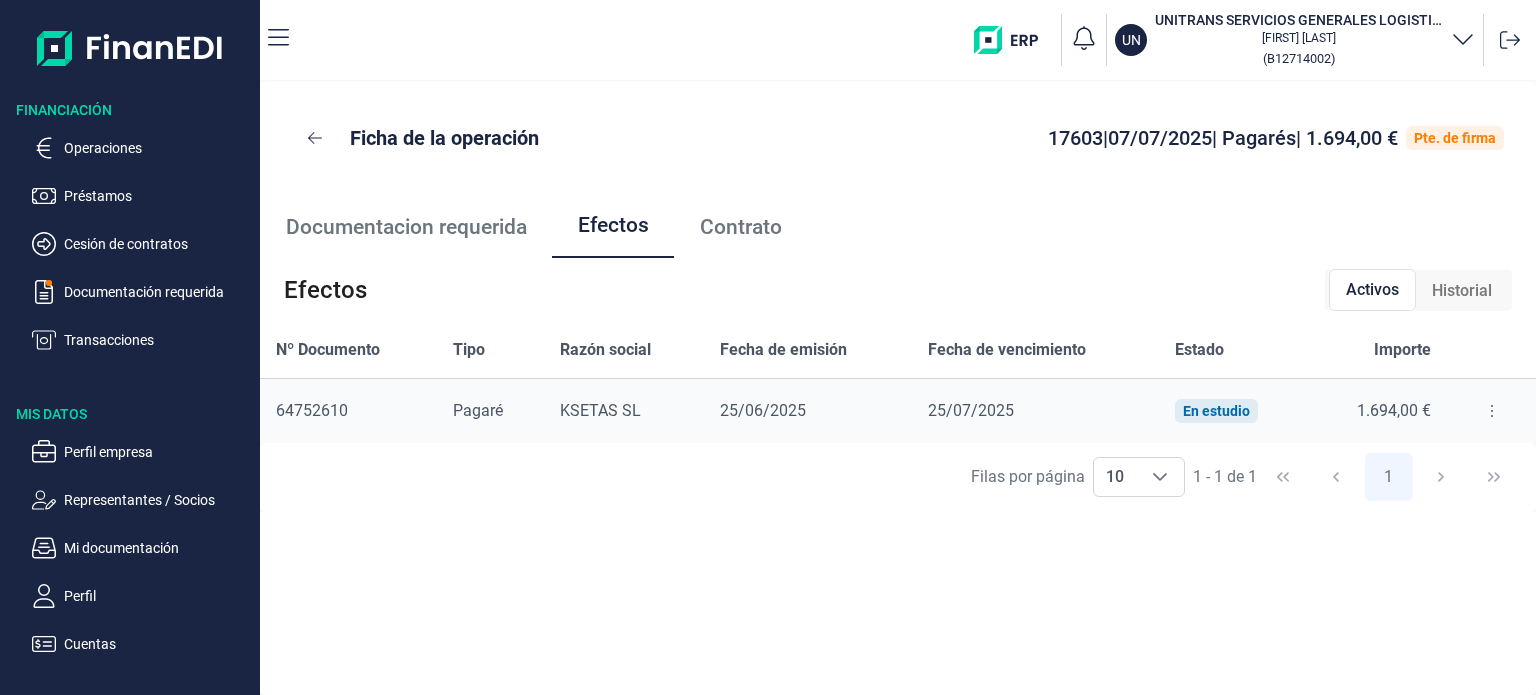 click on "Contrato" at bounding box center [741, 227] 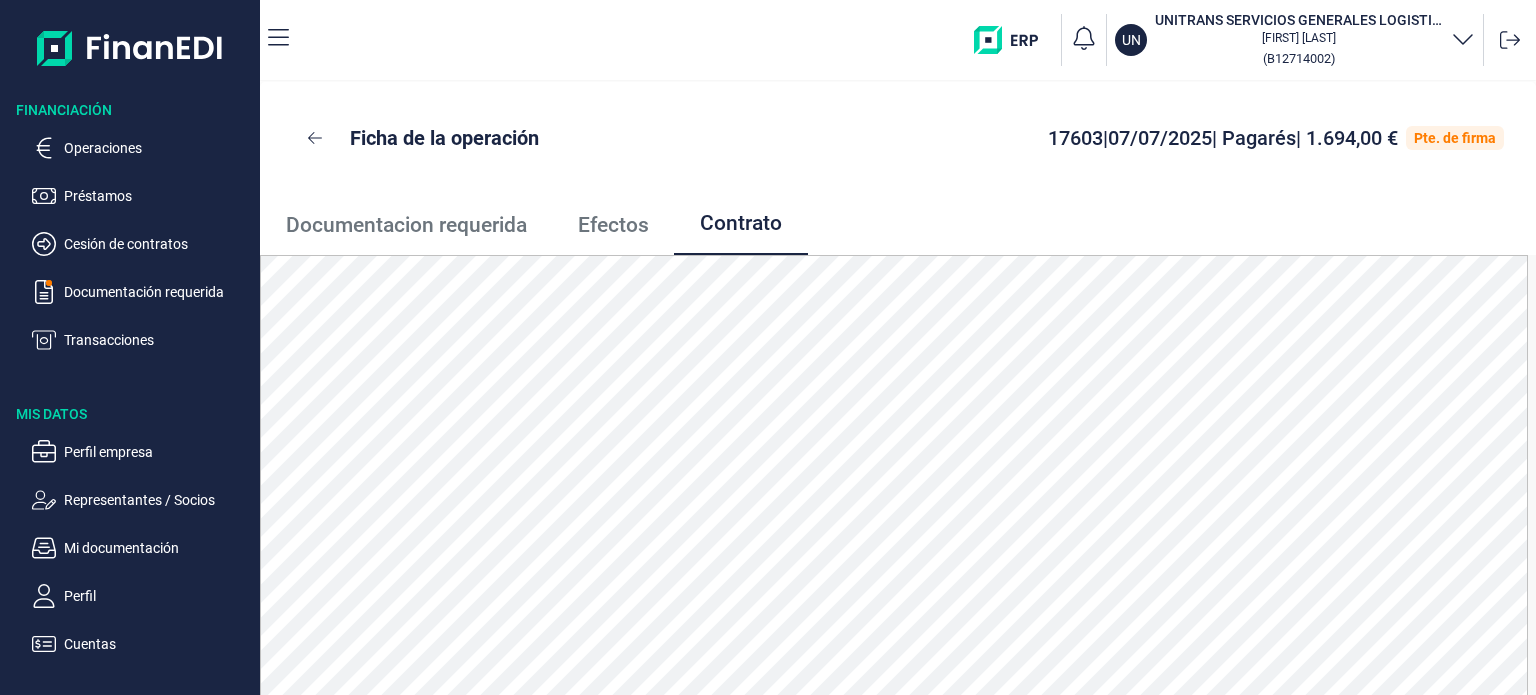 click on "Documentacion requerida" at bounding box center [406, 225] 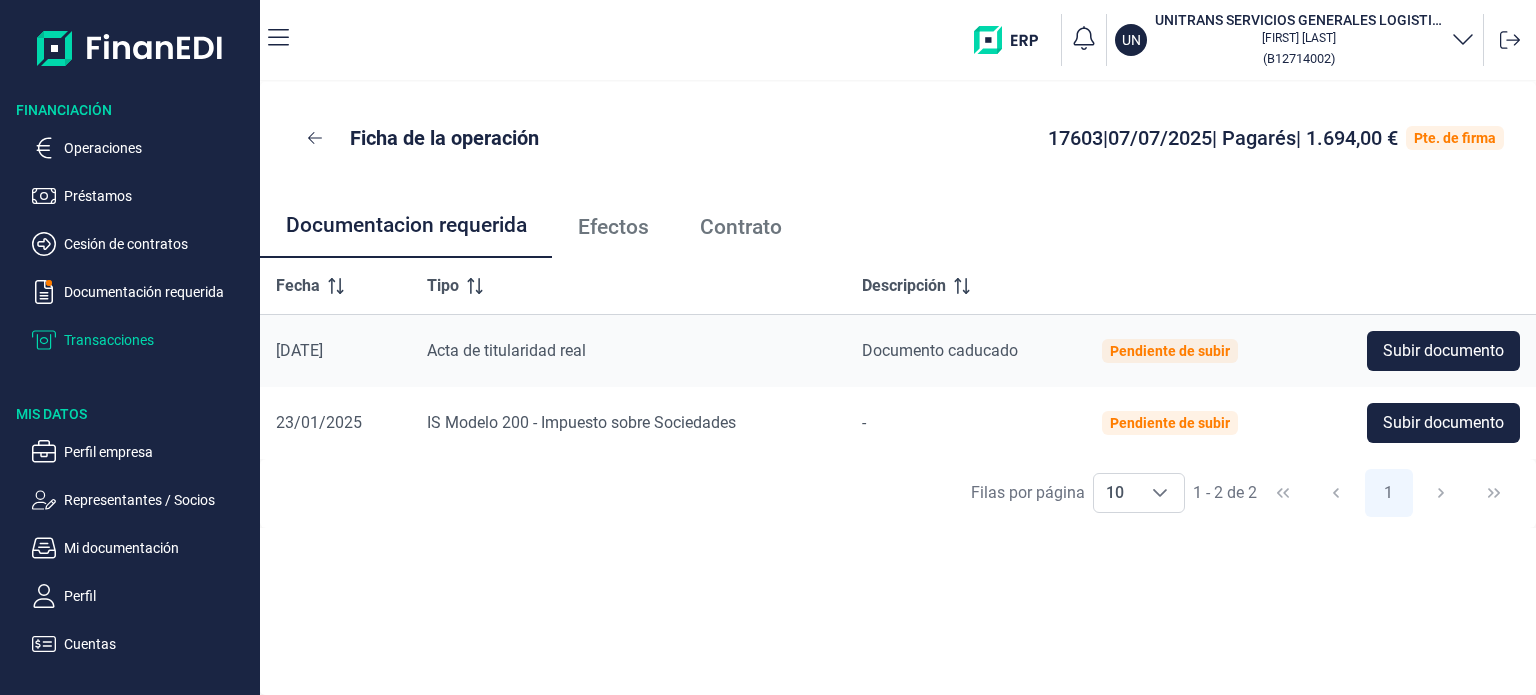 click on "Transacciones" at bounding box center (158, 148) 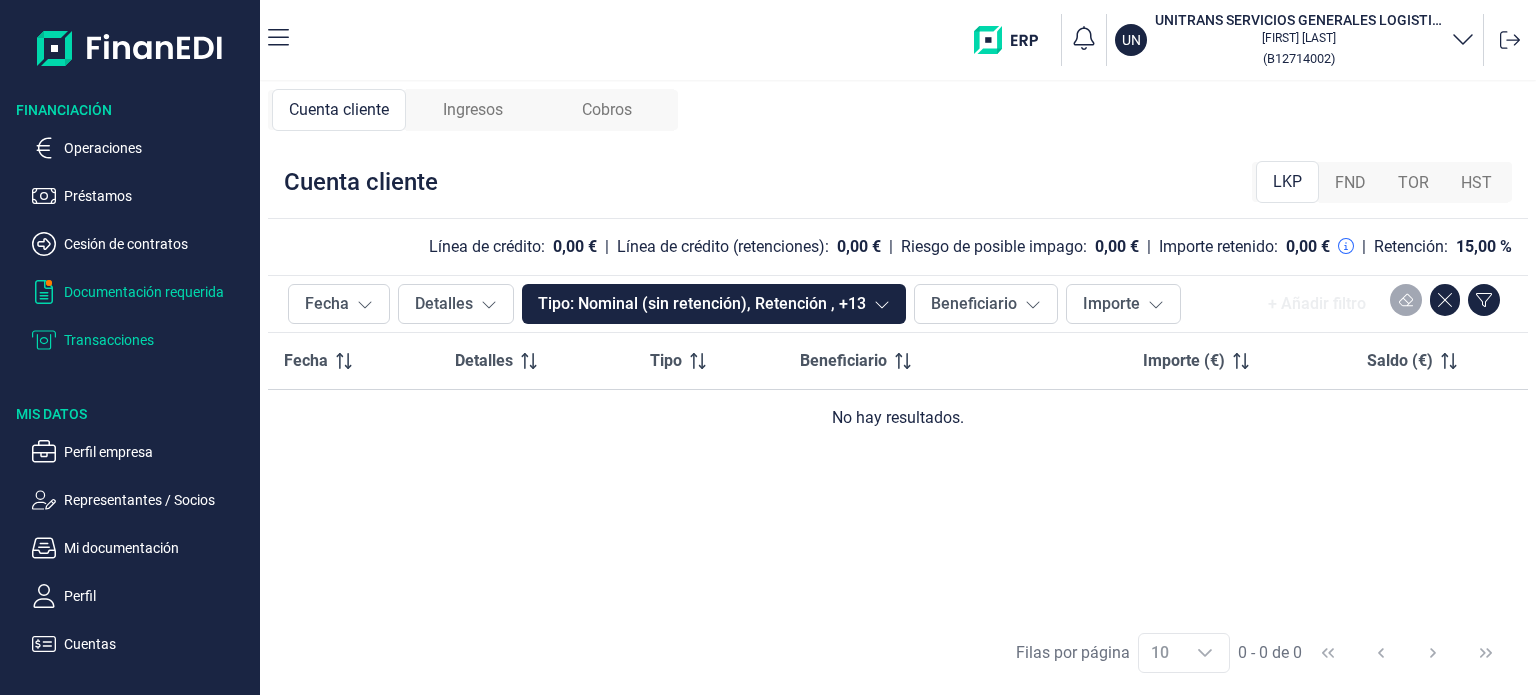 click on "Documentación requerida" at bounding box center [158, 148] 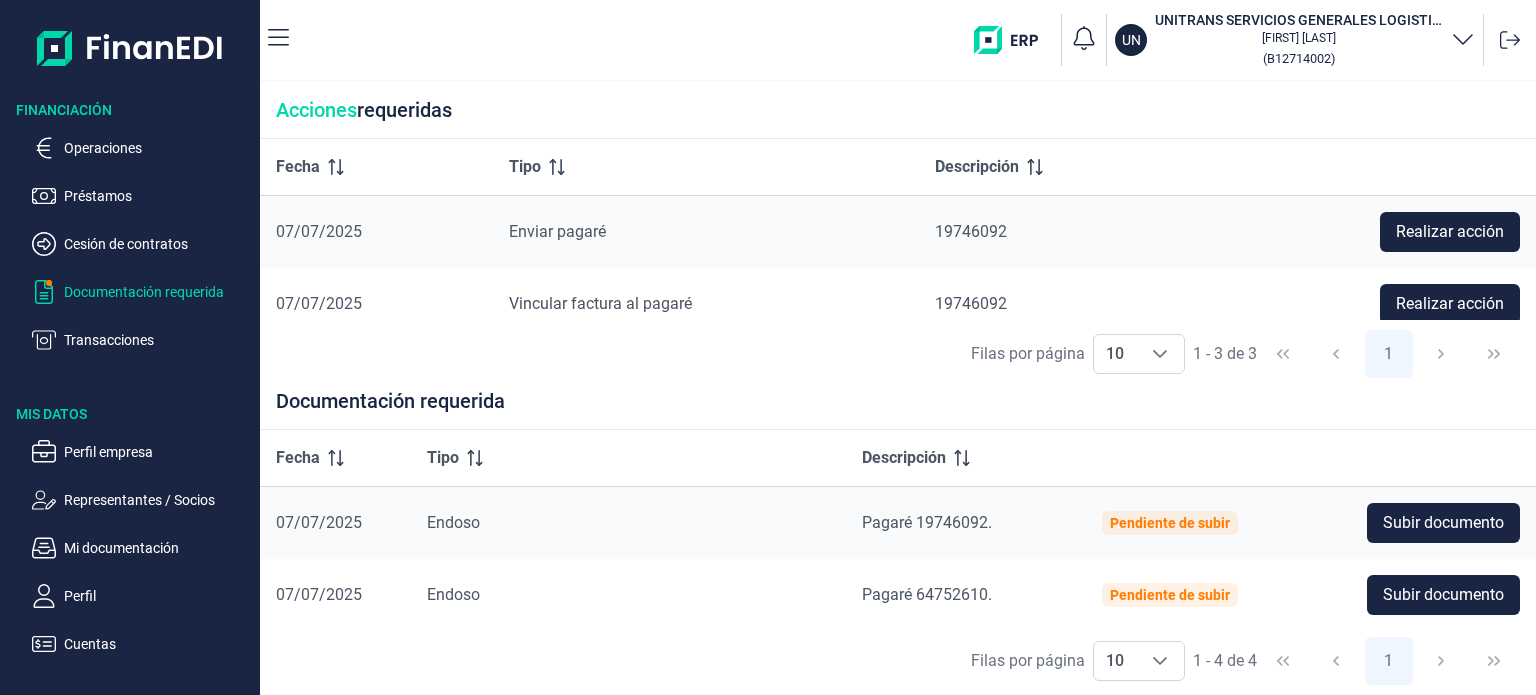 click on "Enviar pagaré" at bounding box center [557, 231] 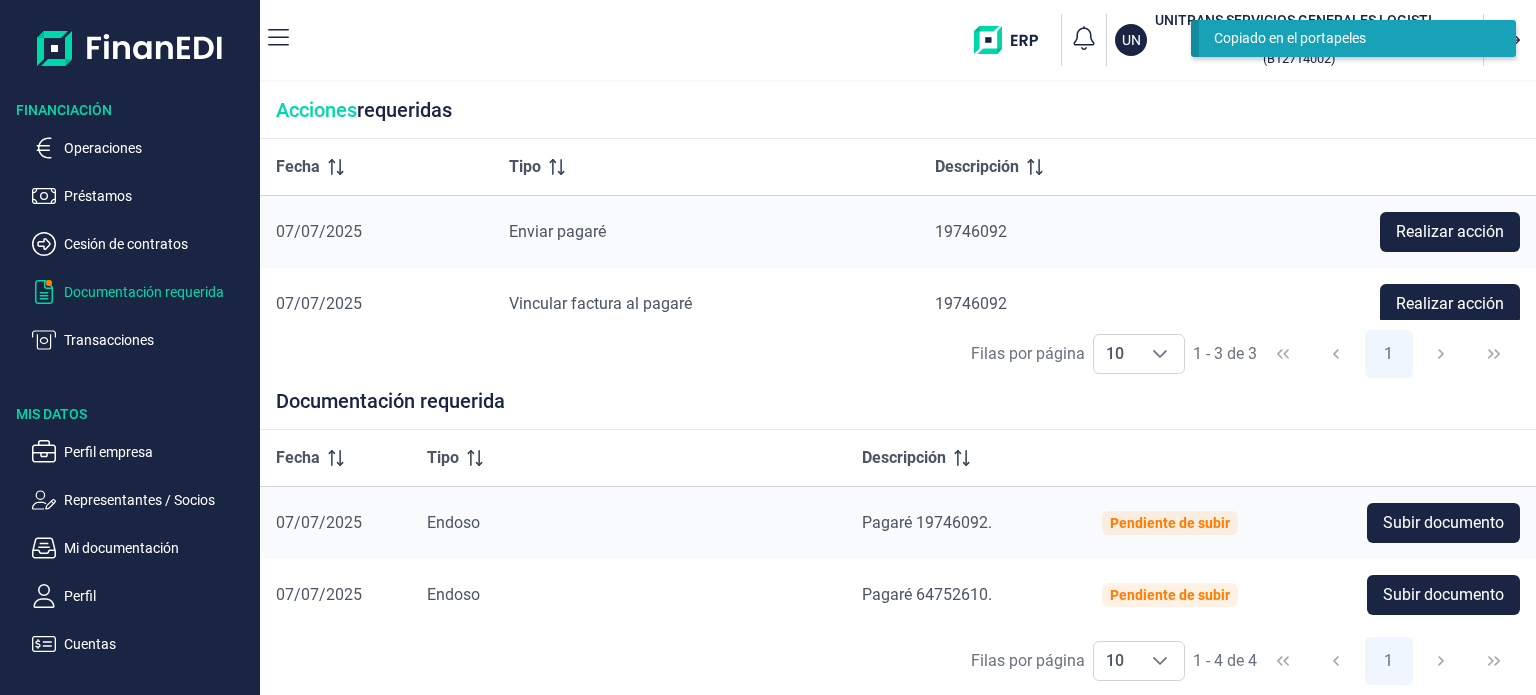 click on "Acciones  requeridas" at bounding box center [898, 110] 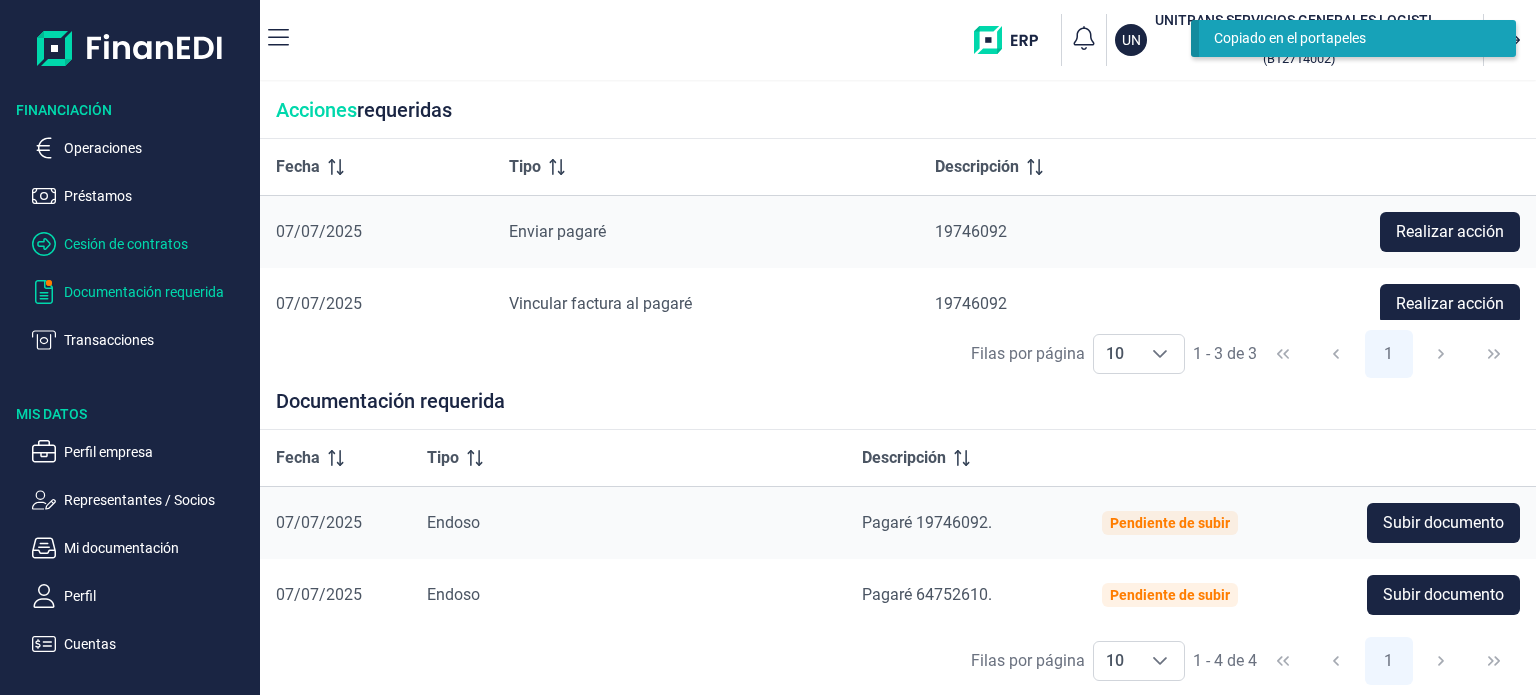 click on "Cesión de contratos" at bounding box center [158, 148] 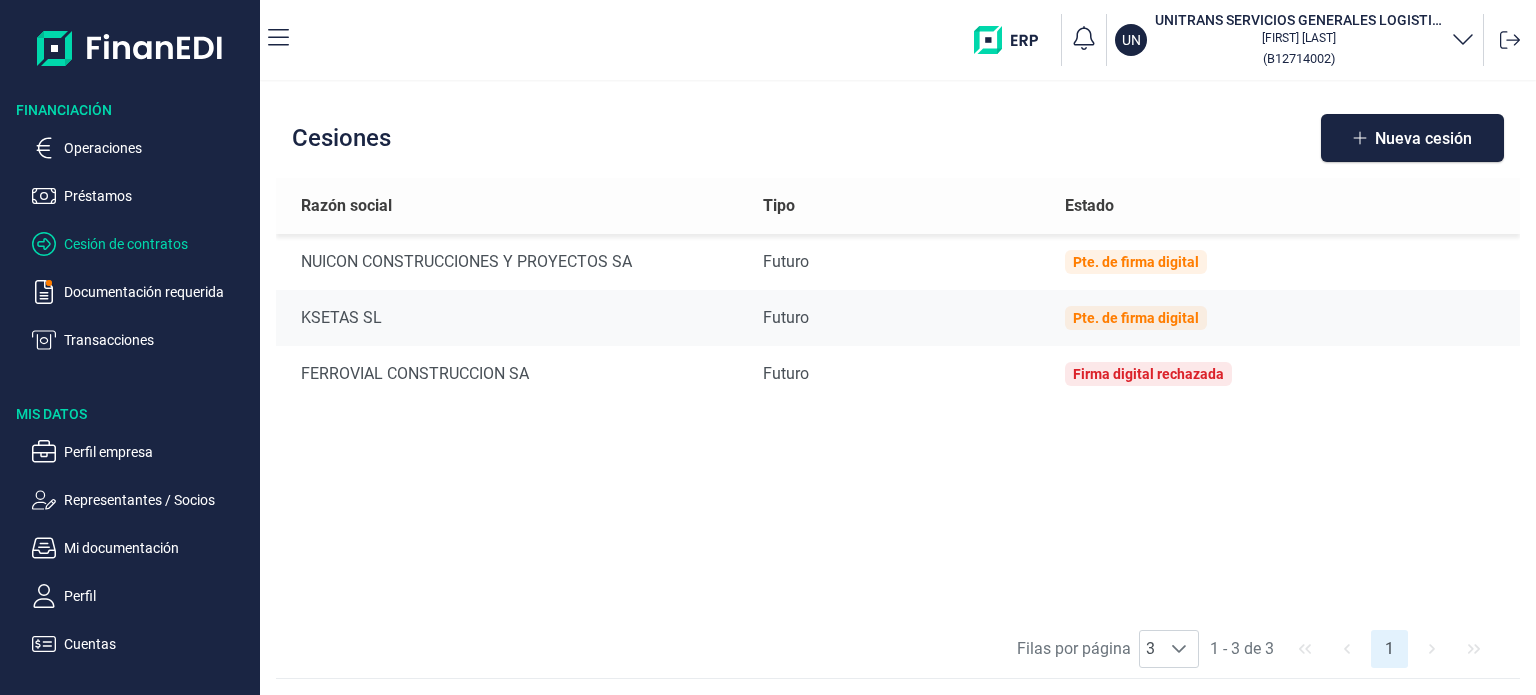 drag, startPoint x: 1132, startPoint y: 319, endPoint x: 812, endPoint y: 431, distance: 339.03394 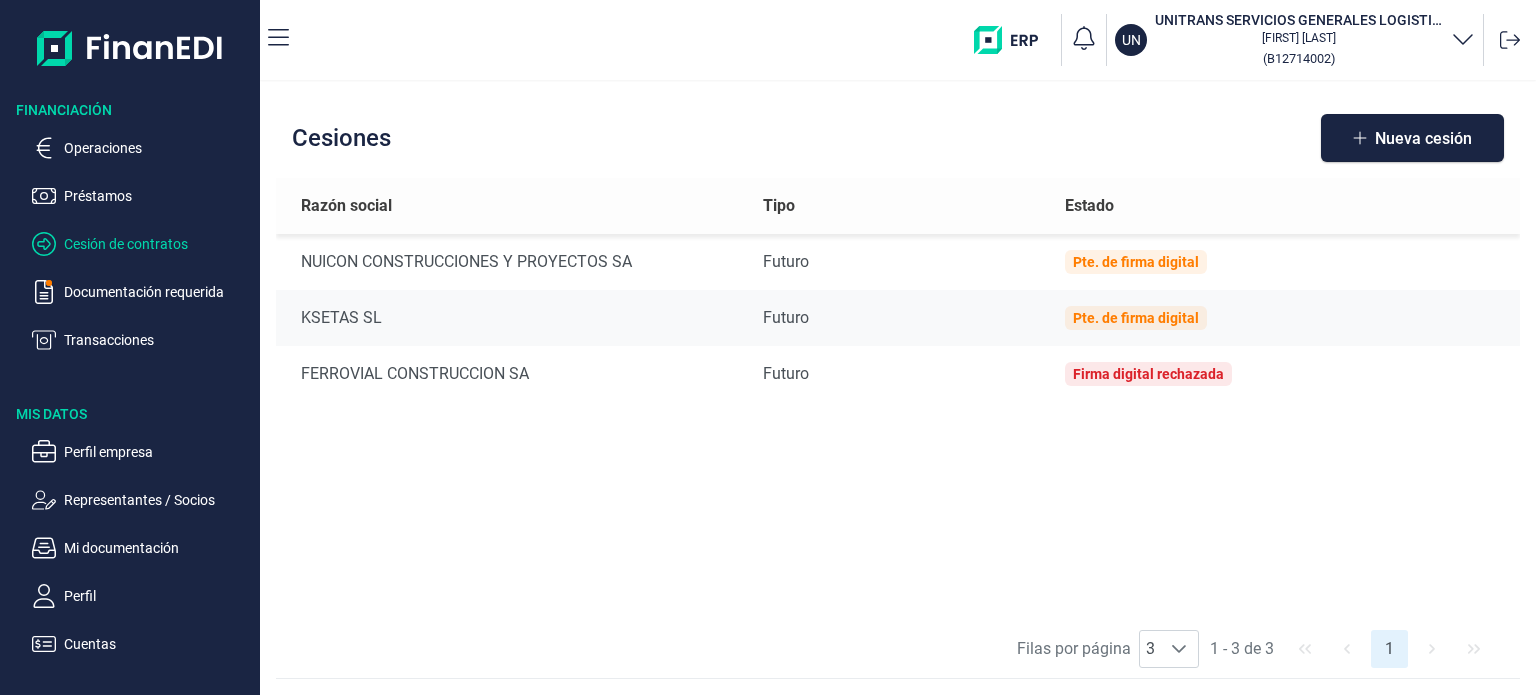 click on "Razón social Tipo Estado NUICON CONSTRUCCIONES Y PROYECTOS SA Futuro Pte. de firma digital  KSETAS SL Futuro Pte. de firma digital  FERROVIAL CONSTRUCCION SA Futuro Firma digital rechazada" at bounding box center (898, 399) 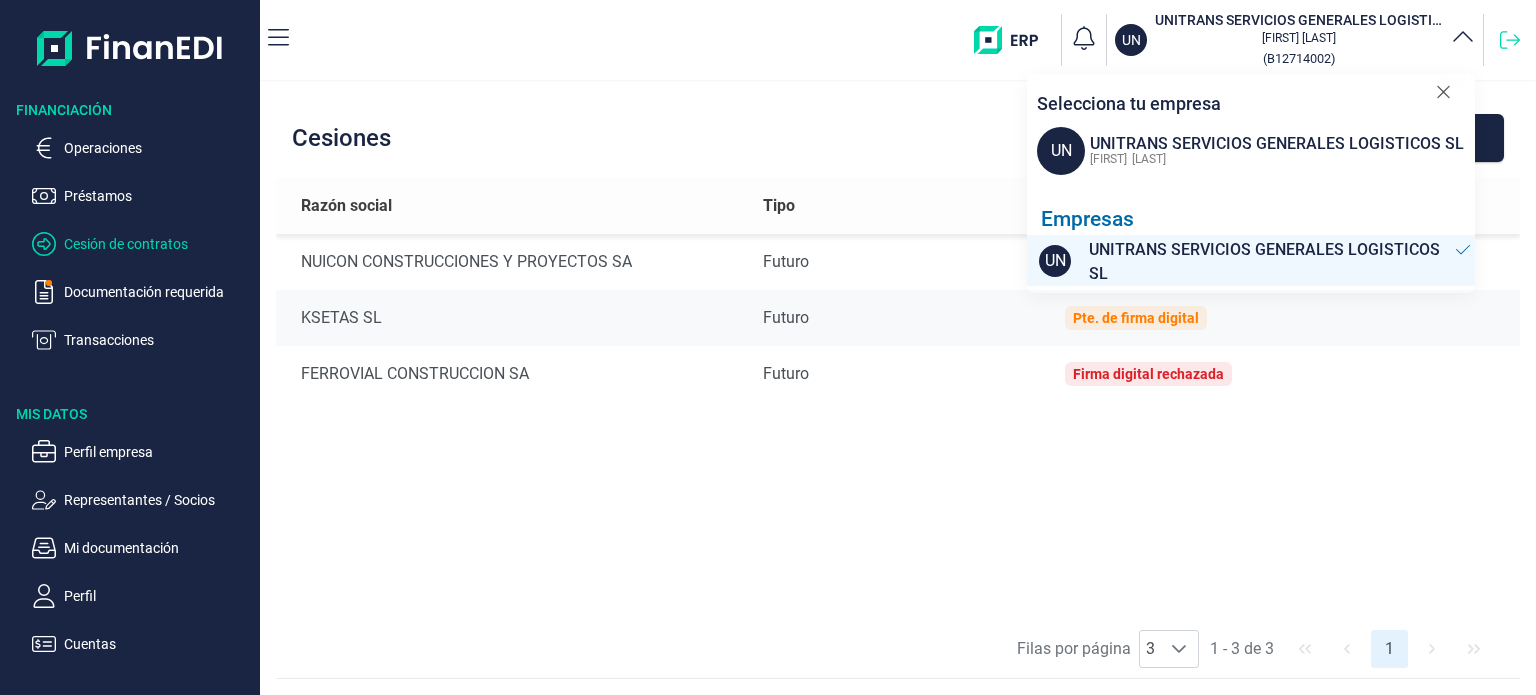 click at bounding box center (1510, 40) 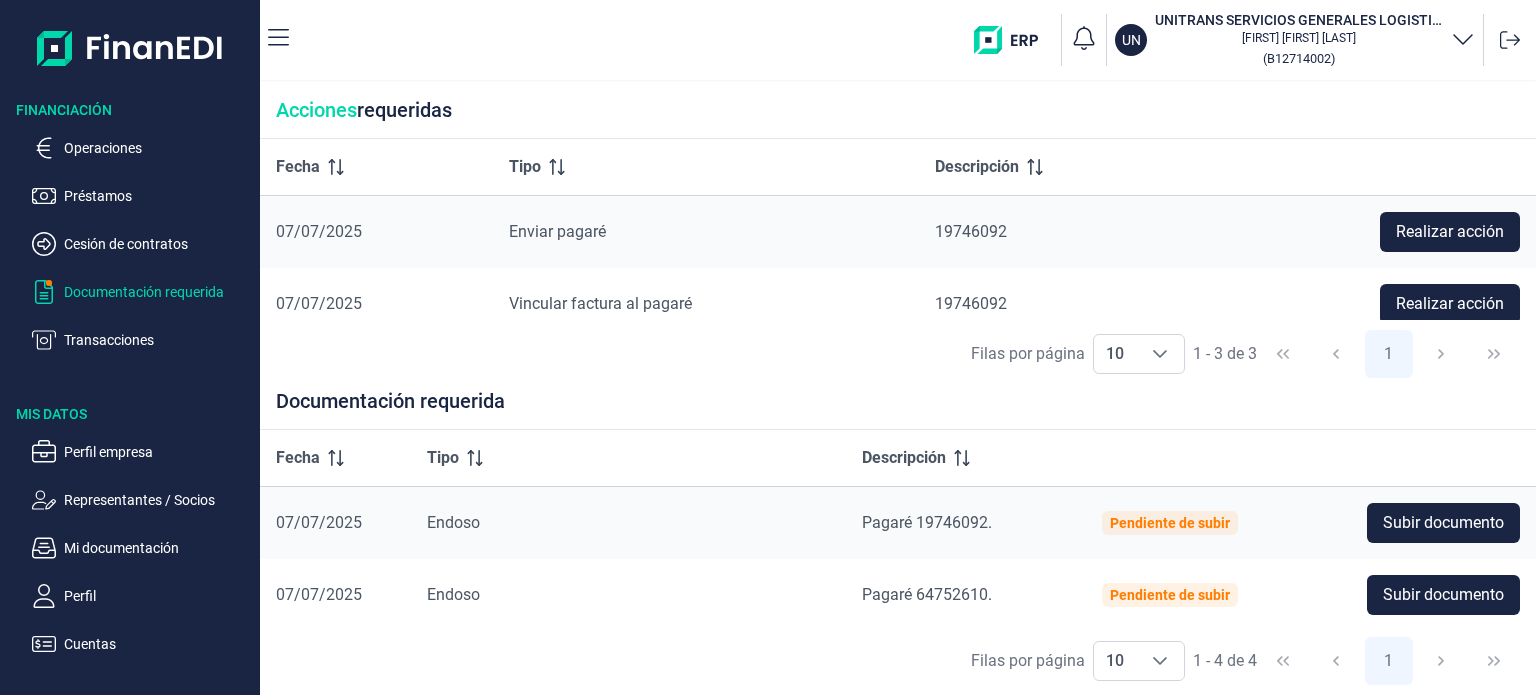 scroll, scrollTop: 0, scrollLeft: 0, axis: both 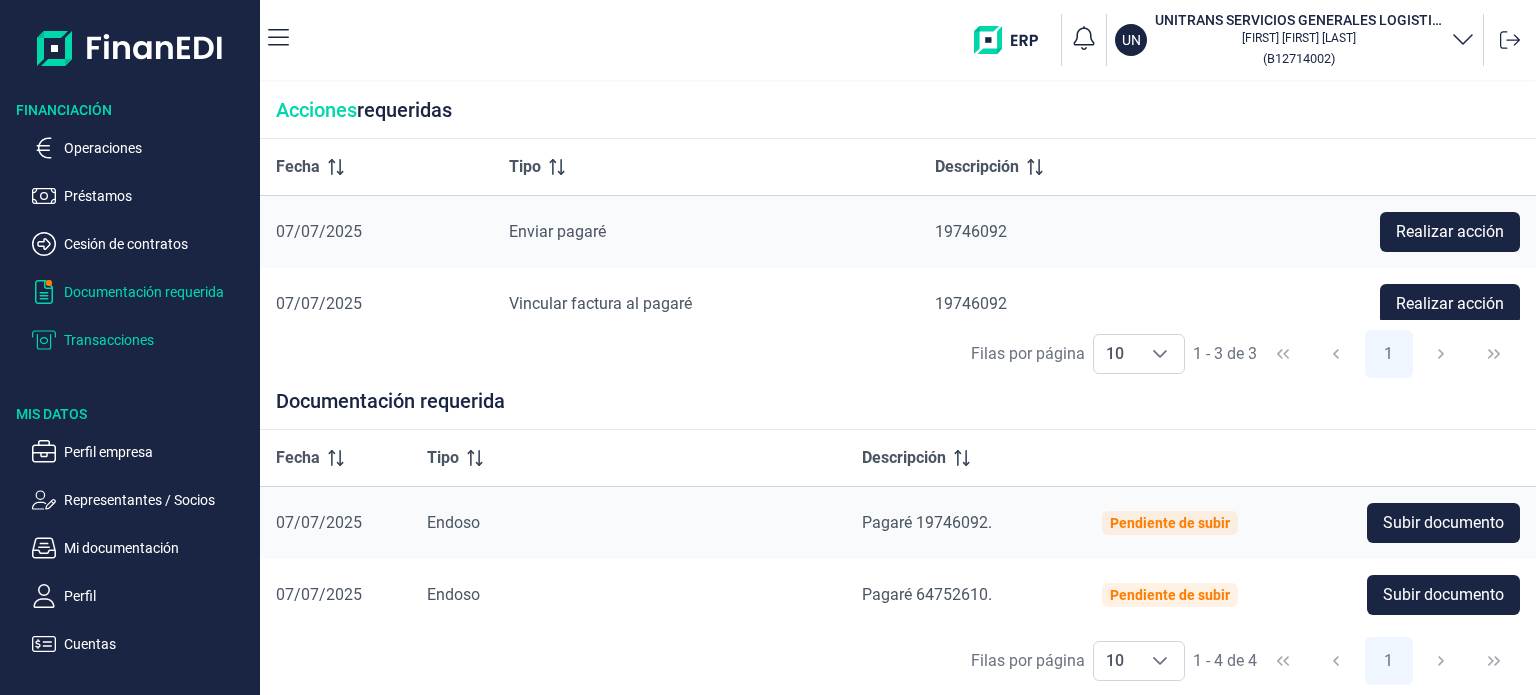 click on "Transacciones" at bounding box center [158, 148] 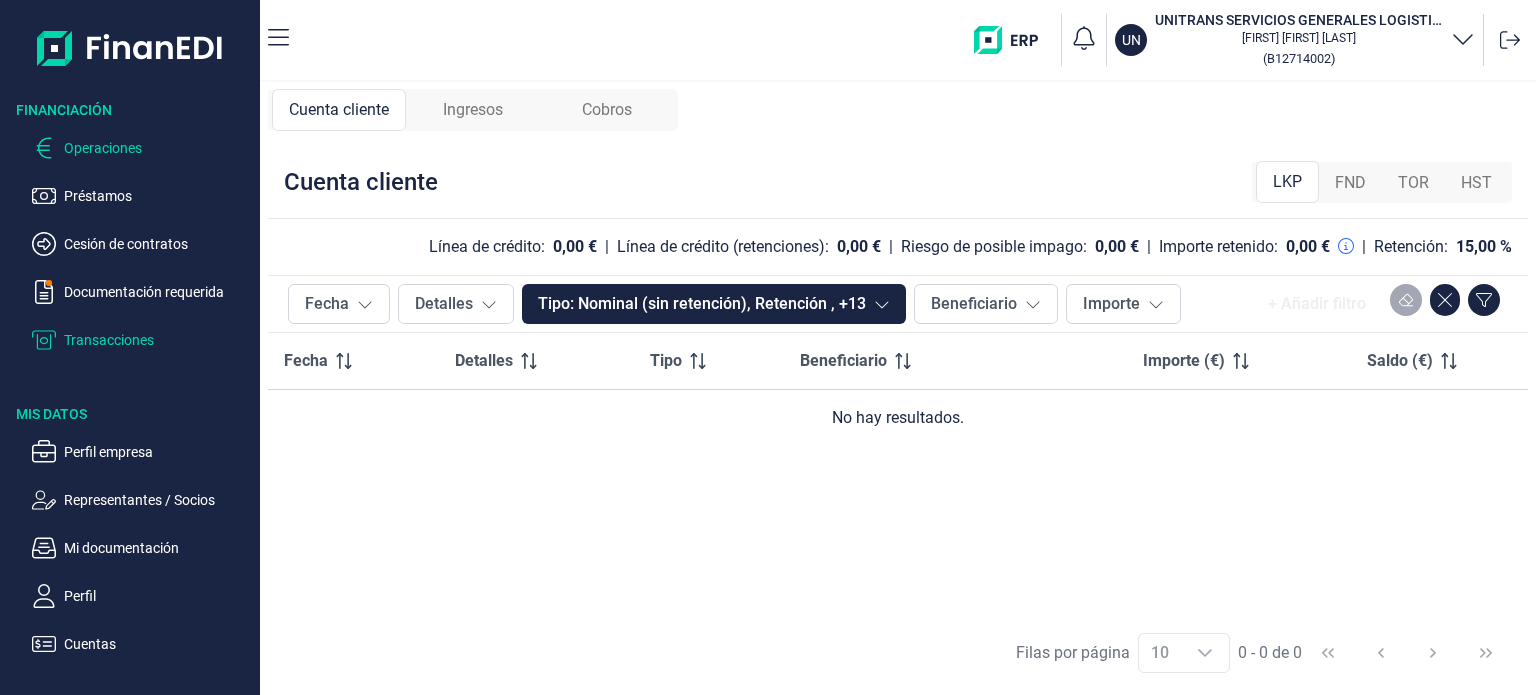 click on "Operaciones" at bounding box center (158, 148) 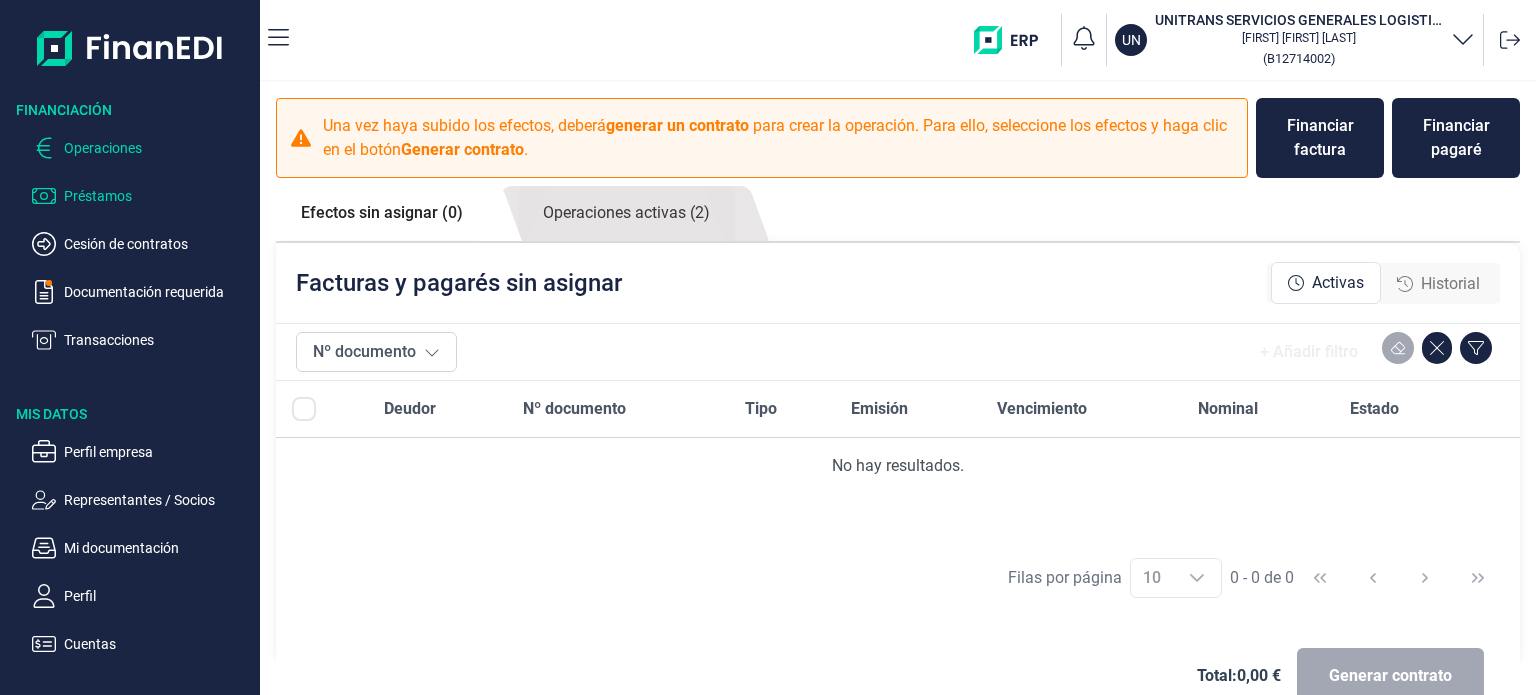 click on "Préstamos" at bounding box center [158, 196] 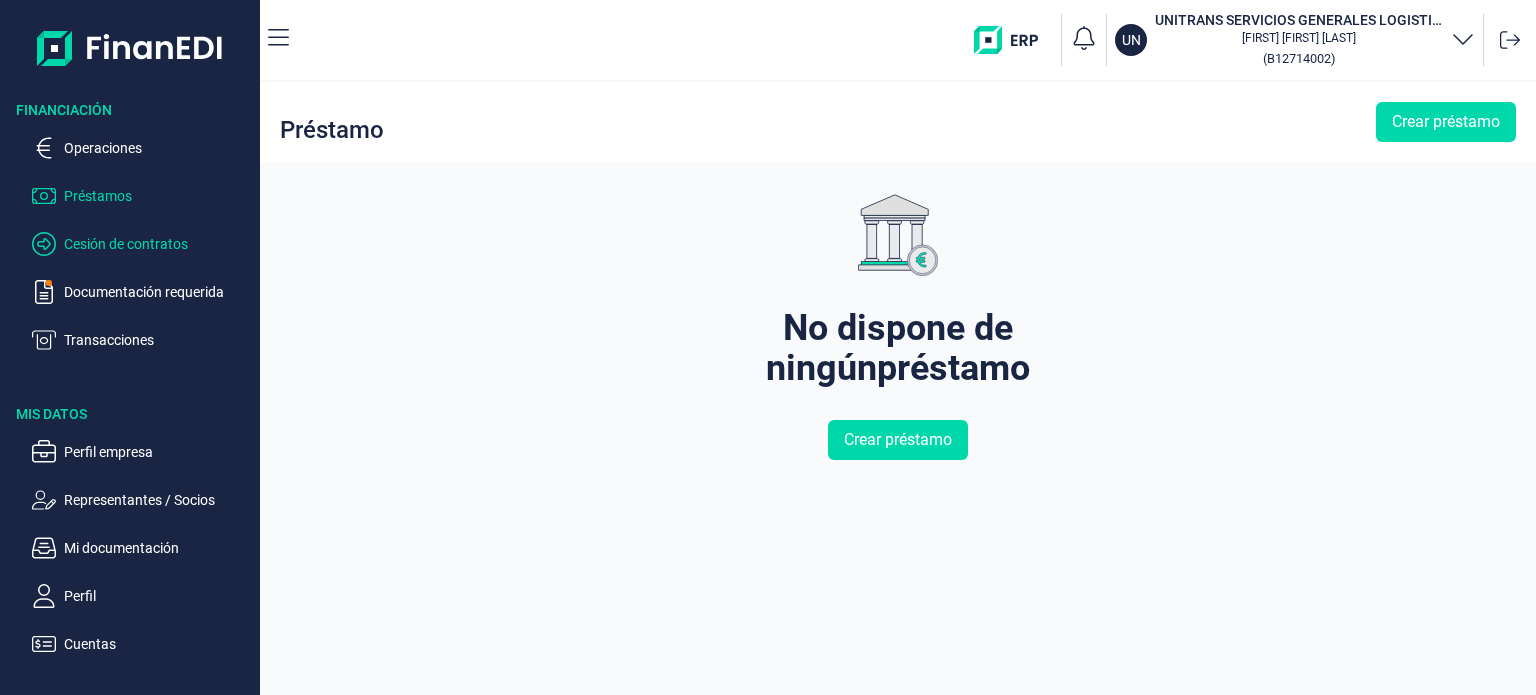 click on "Cesión de contratos" at bounding box center [158, 148] 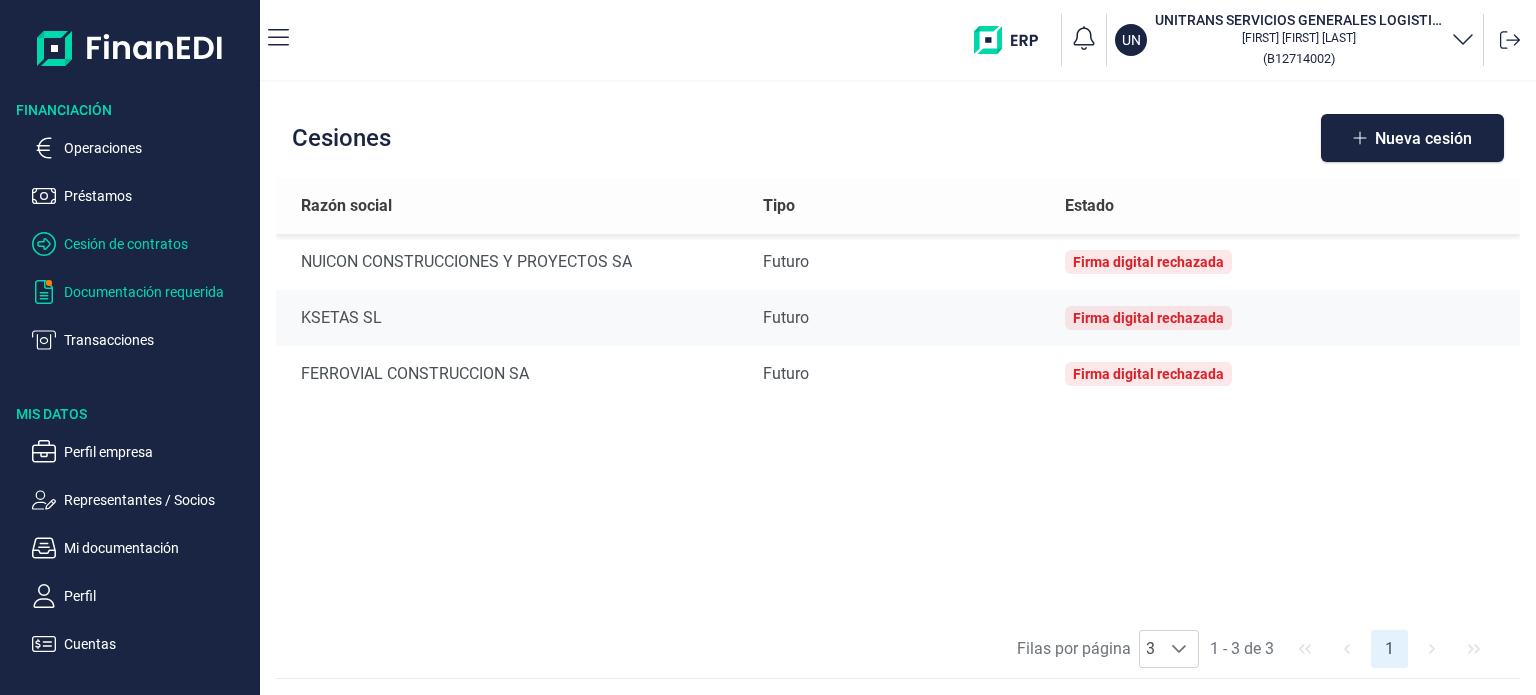 click on "Documentación requerida" at bounding box center [158, 148] 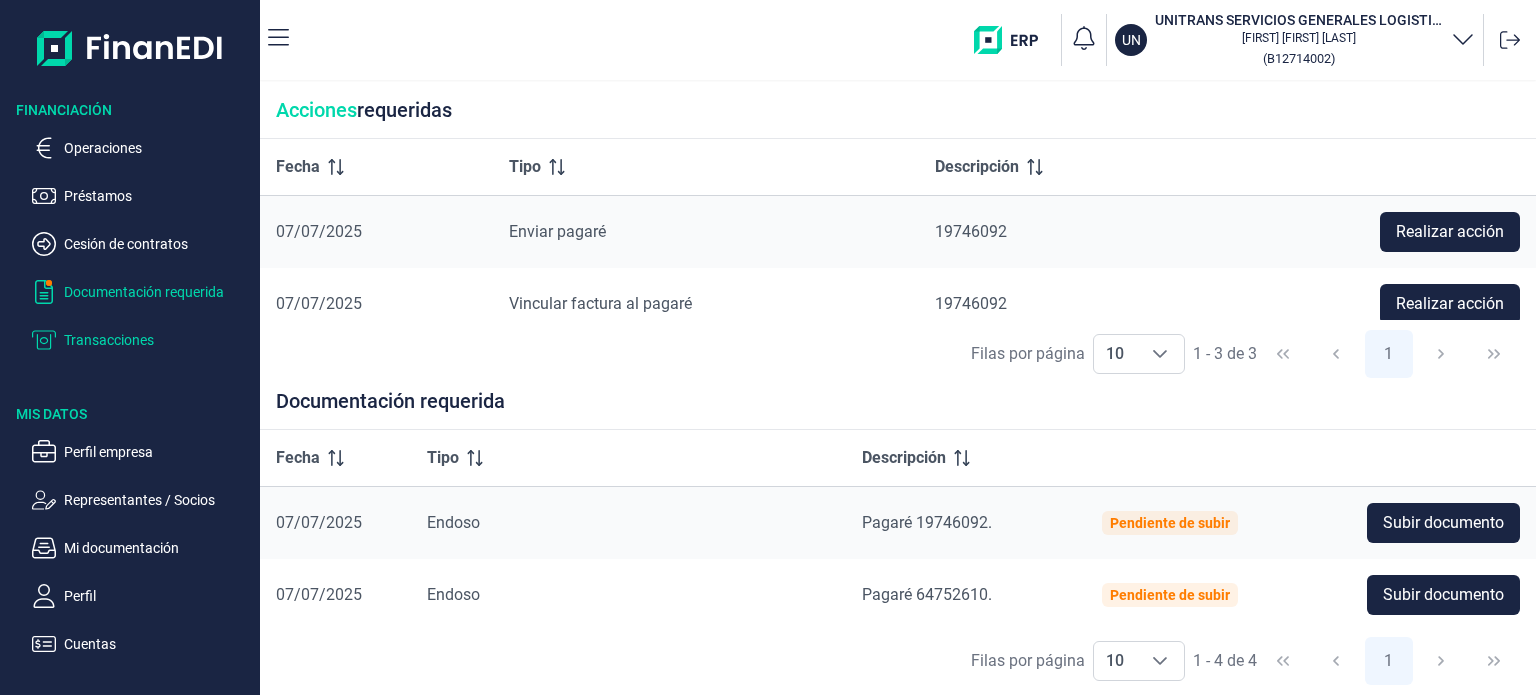 click on "Transacciones" at bounding box center (158, 148) 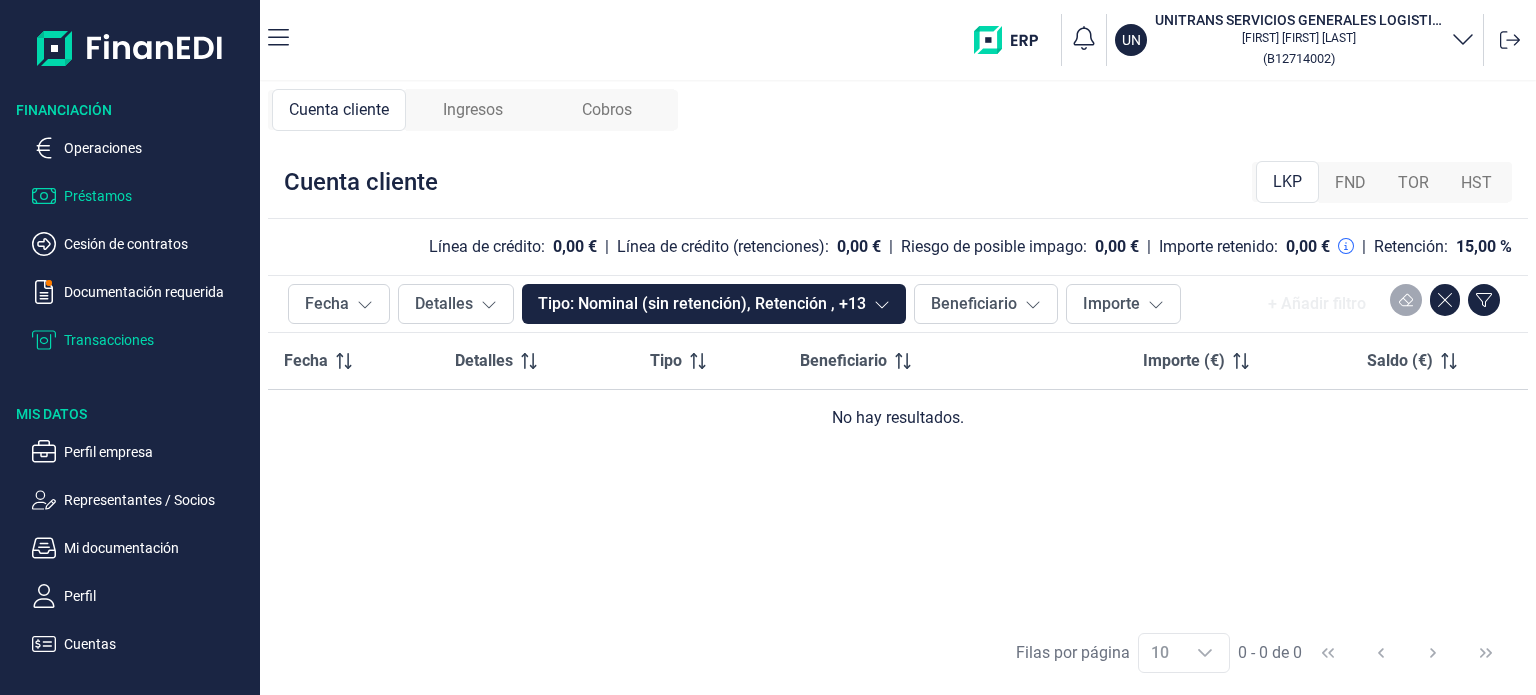 click on "Préstamos" at bounding box center (158, 148) 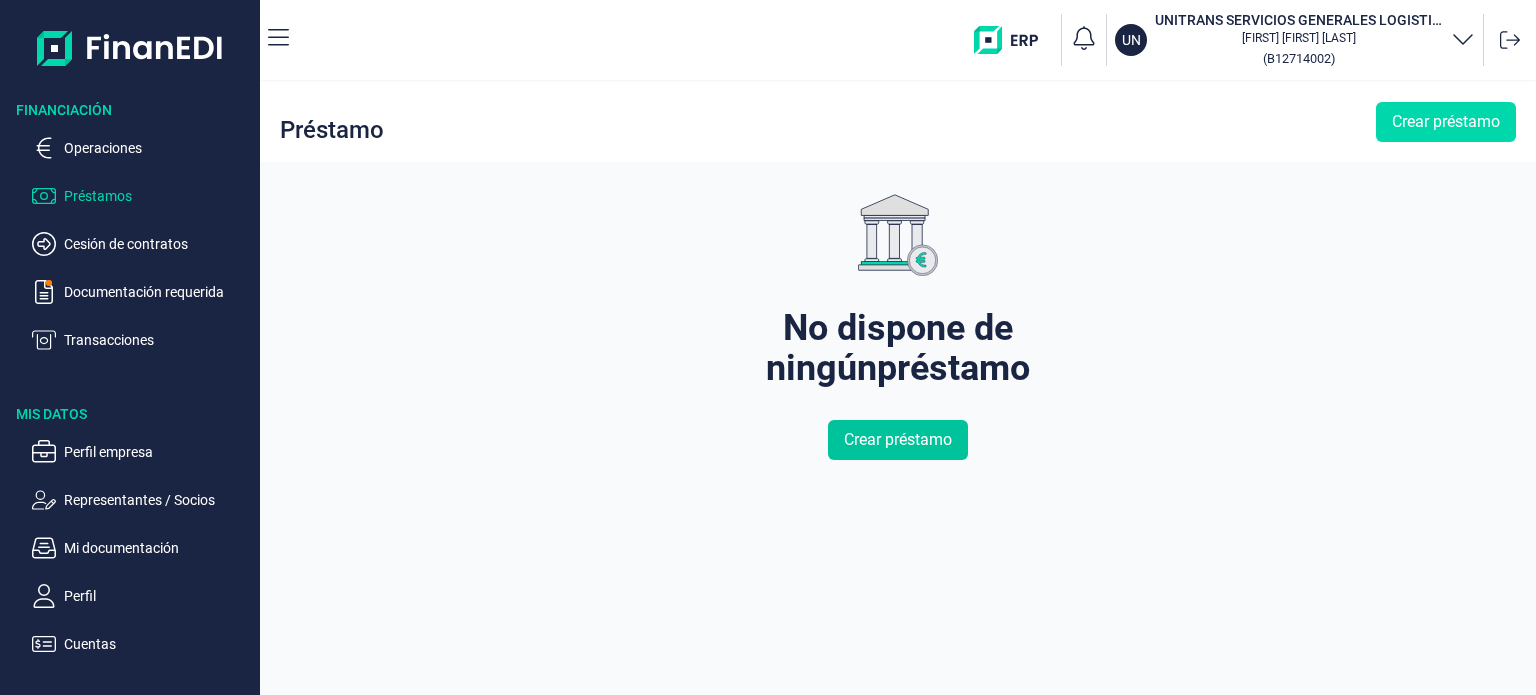 click on "Crear préstamo" at bounding box center [898, 440] 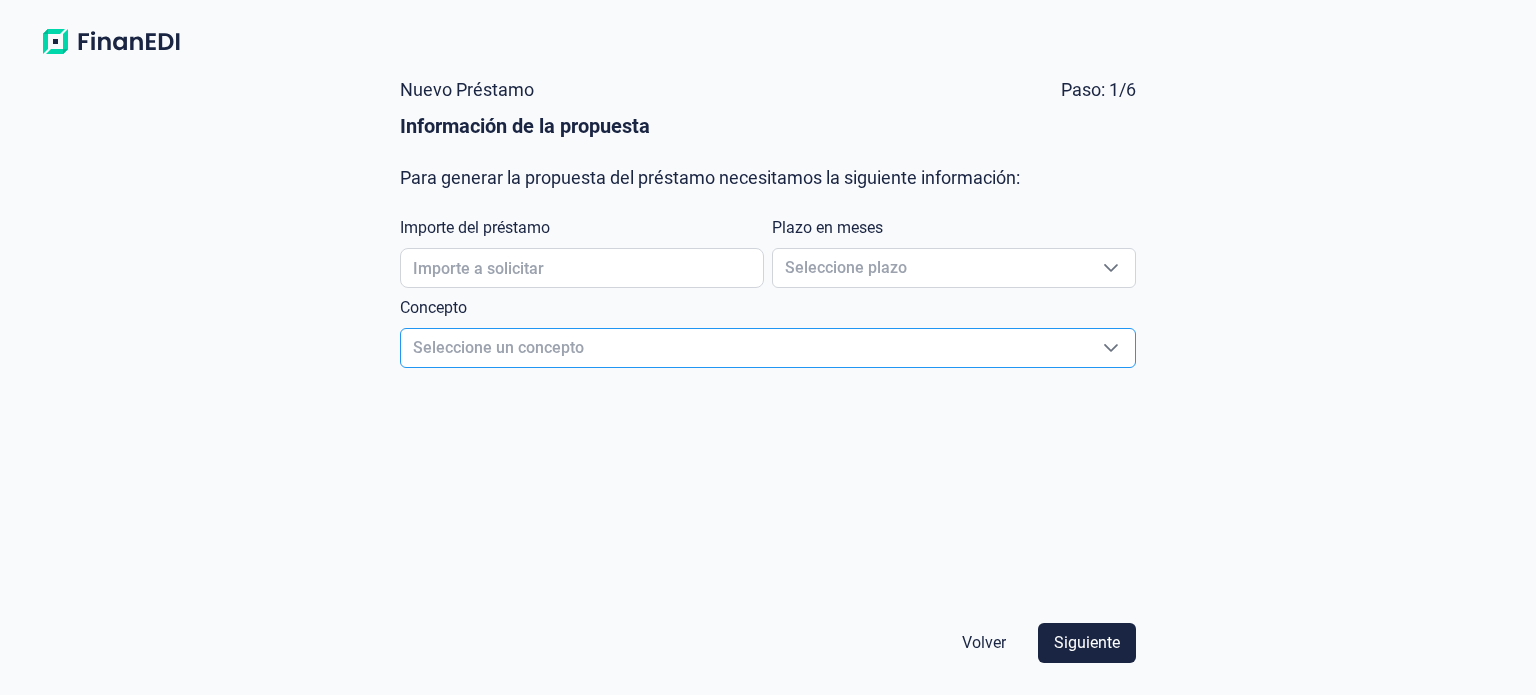 click at bounding box center (1111, 348) 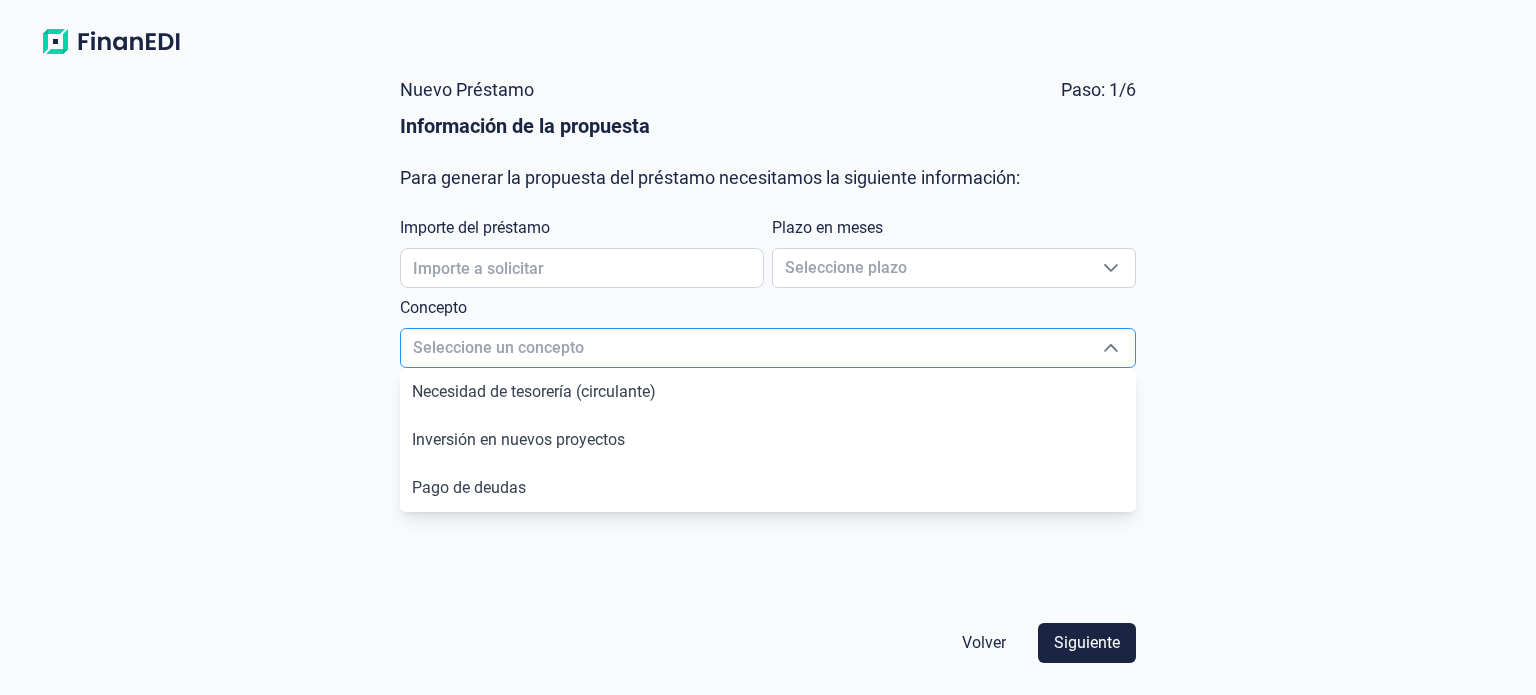 click at bounding box center (1111, 348) 